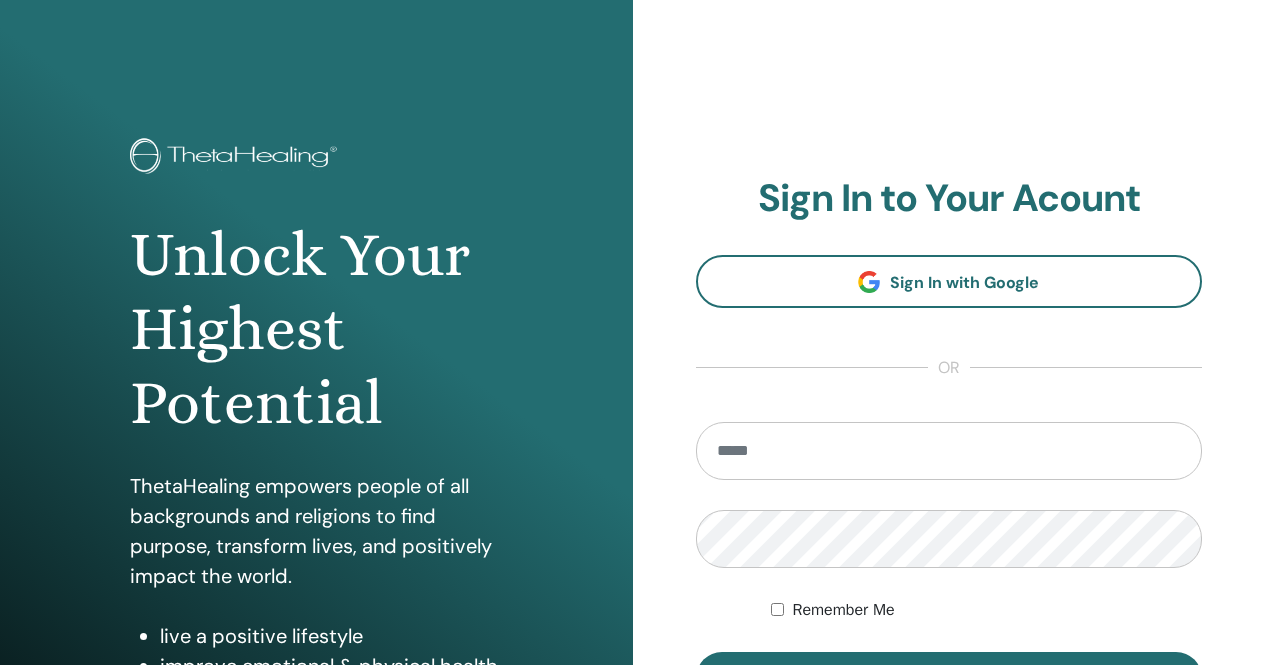 scroll, scrollTop: 100, scrollLeft: 0, axis: vertical 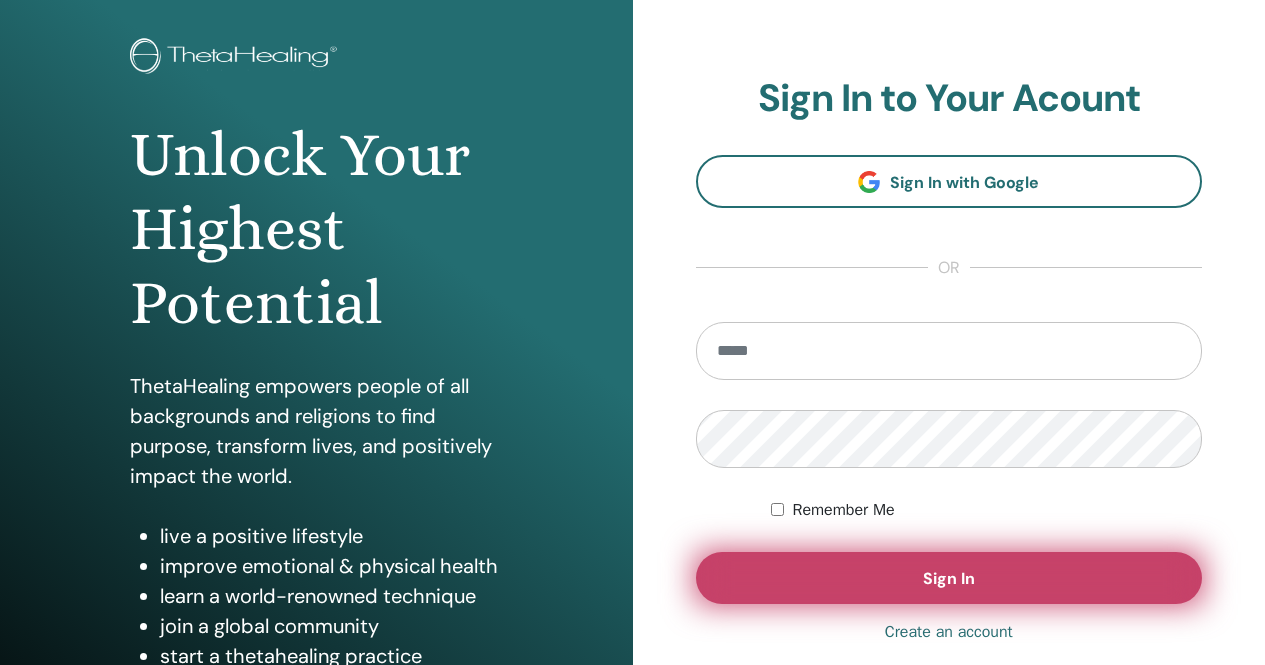 type on "**********" 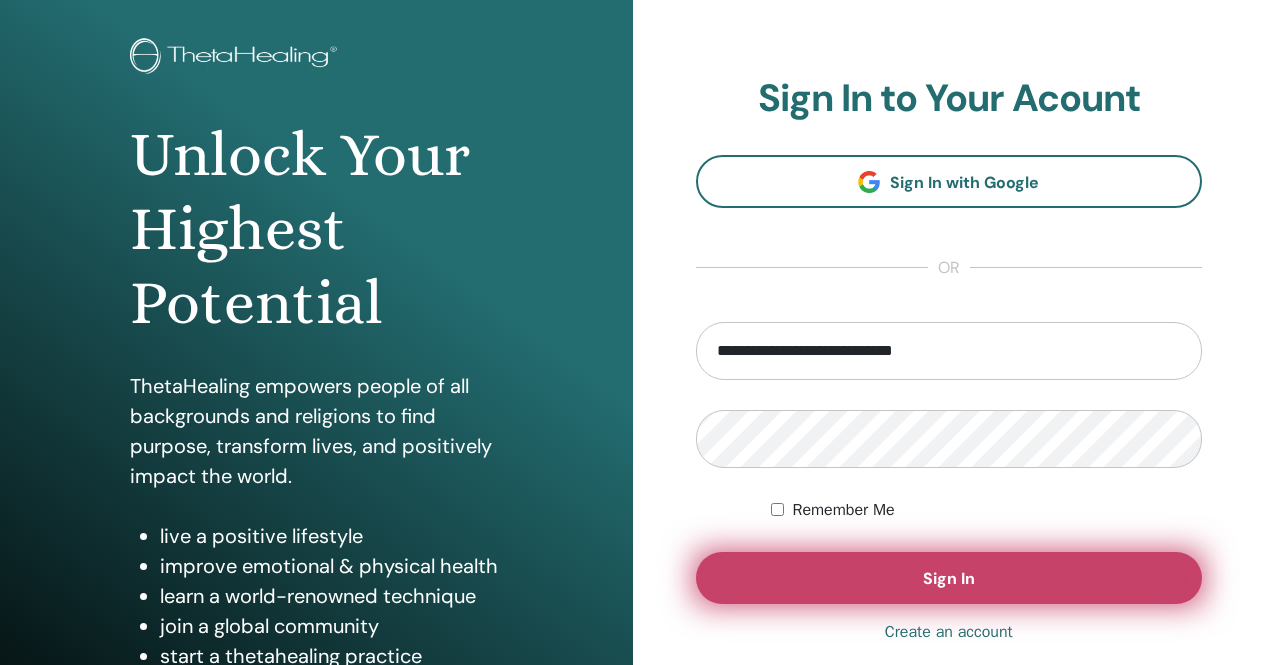 click on "Sign In" at bounding box center [949, 578] 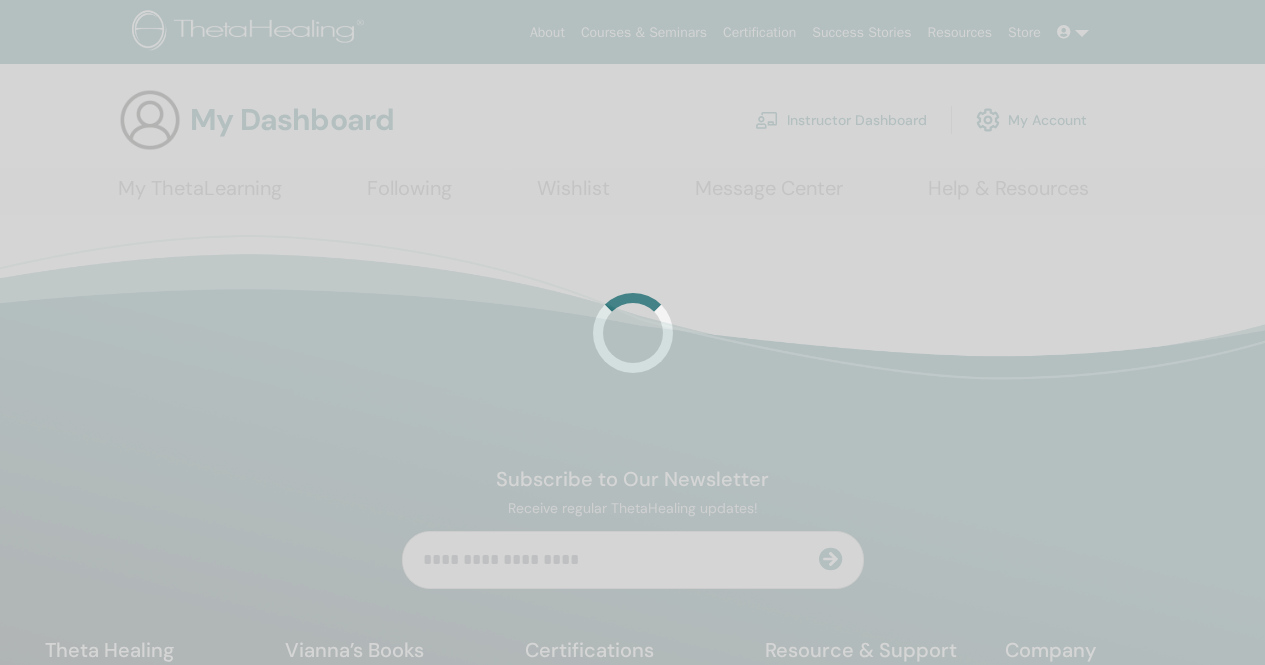 scroll, scrollTop: 0, scrollLeft: 0, axis: both 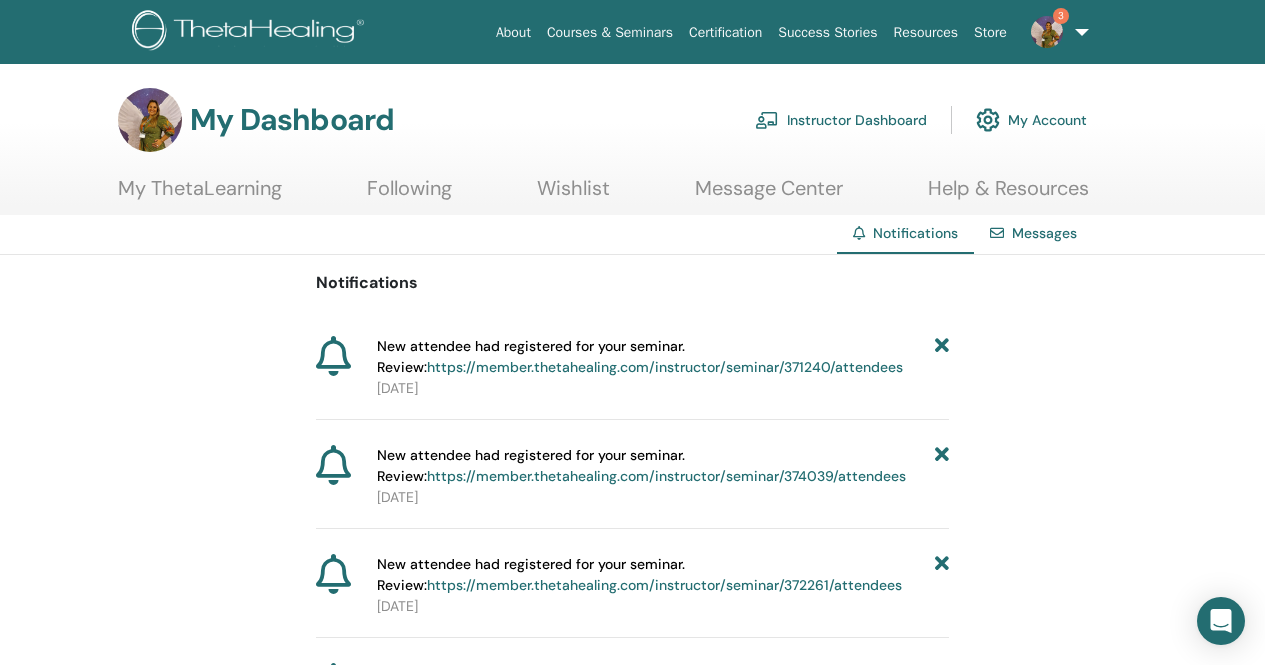 click on "Notifications New attendee had registered for your seminar. Review:  https://member.thetahealing.com/instructor/seminar/371240/attendees 2025-08-08 New attendee had registered for your seminar. Review:  https://member.thetahealing.com/instructor/seminar/374039/attendees 2025-08-08 New attendee had registered for your seminar. Review:  https://member.thetahealing.com/instructor/seminar/372261/attendees 2025-08-08 Your order #60713 has been paid successfully
https://member.thetahealing.com/member/account/subscriptions/purchases
2025-08-06 Your  Manifesting and Abundance  seminar was published.
seminar details
2025-08-06 Your  Advanced DNA  seminar was published.
seminar details
2025-08-06 Your  Advanced DNA  seminar was published.
seminar details
2025-08-06 Your order #60712 has been paid successfully
https://member.thetahealing.com/member/account/subscriptions/purchases
2025-08-06 Your order #60711 has been paid successfully
2025-08-06
2025-08-06 Your  World Relations" at bounding box center [632, 62645] 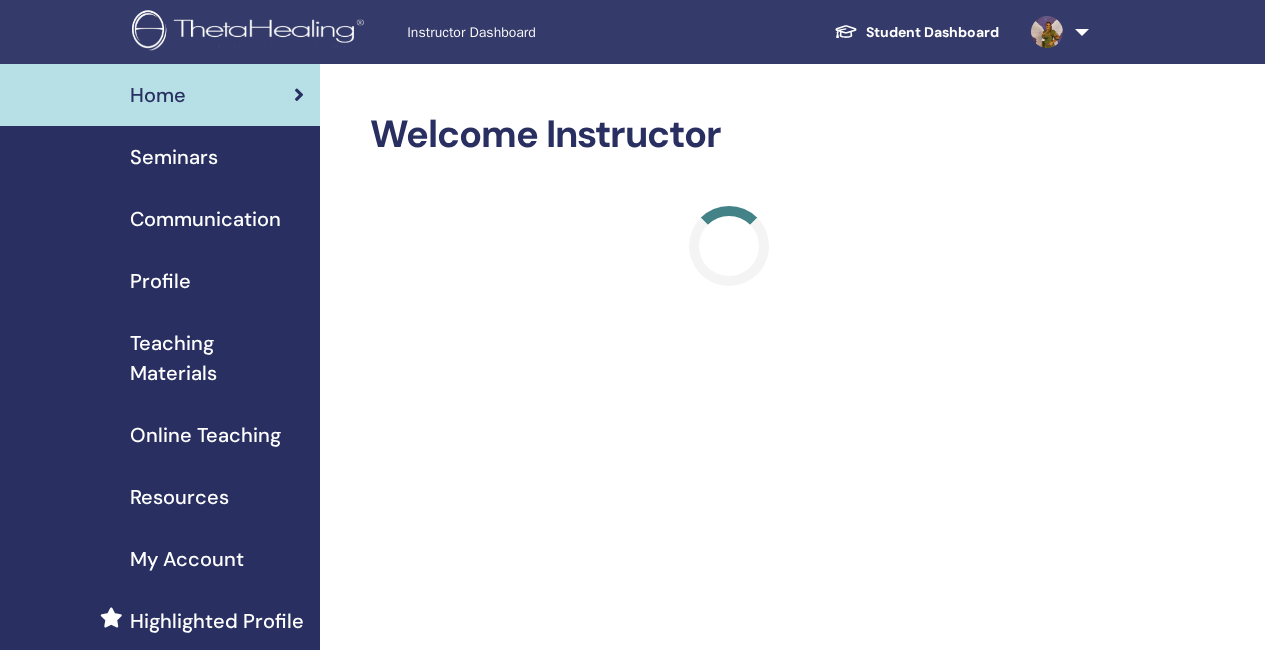 scroll, scrollTop: 0, scrollLeft: 0, axis: both 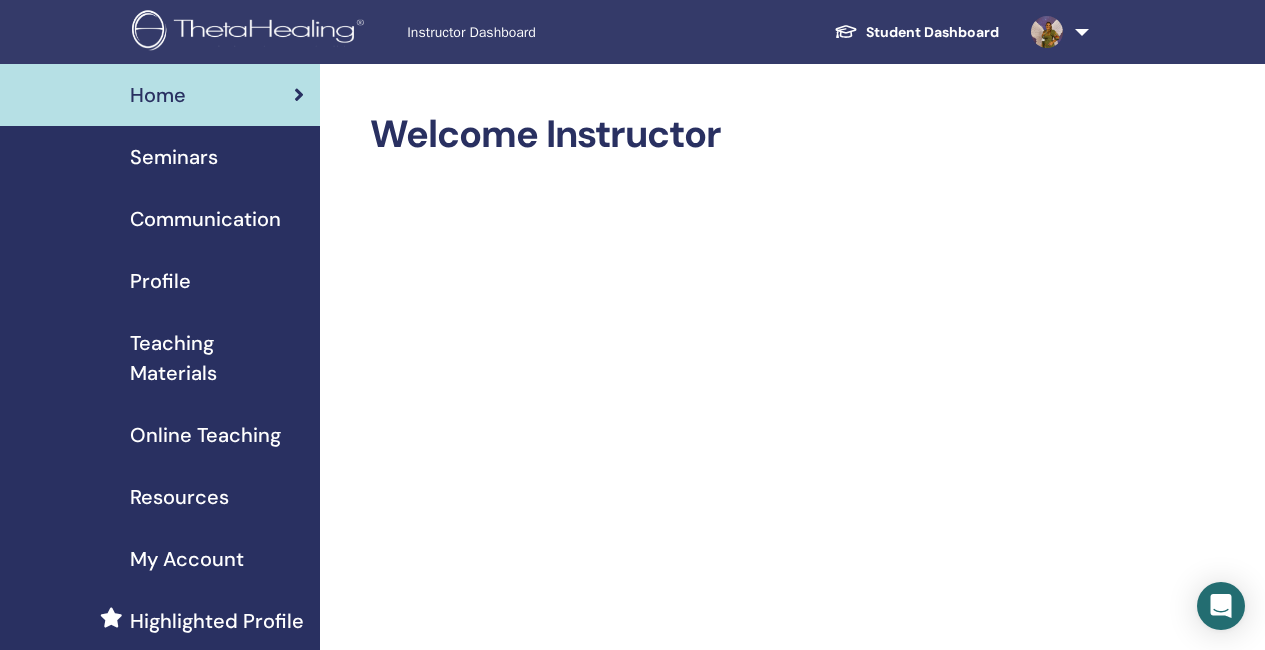 click on "Seminars" at bounding box center (174, 157) 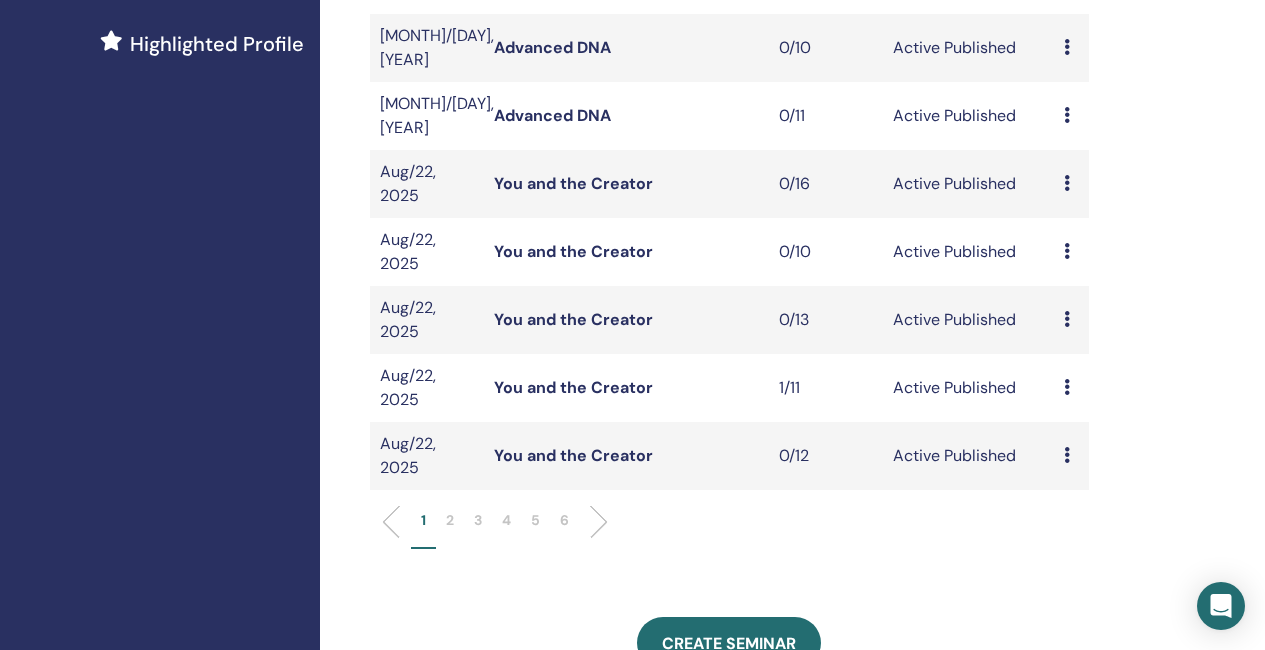scroll, scrollTop: 600, scrollLeft: 0, axis: vertical 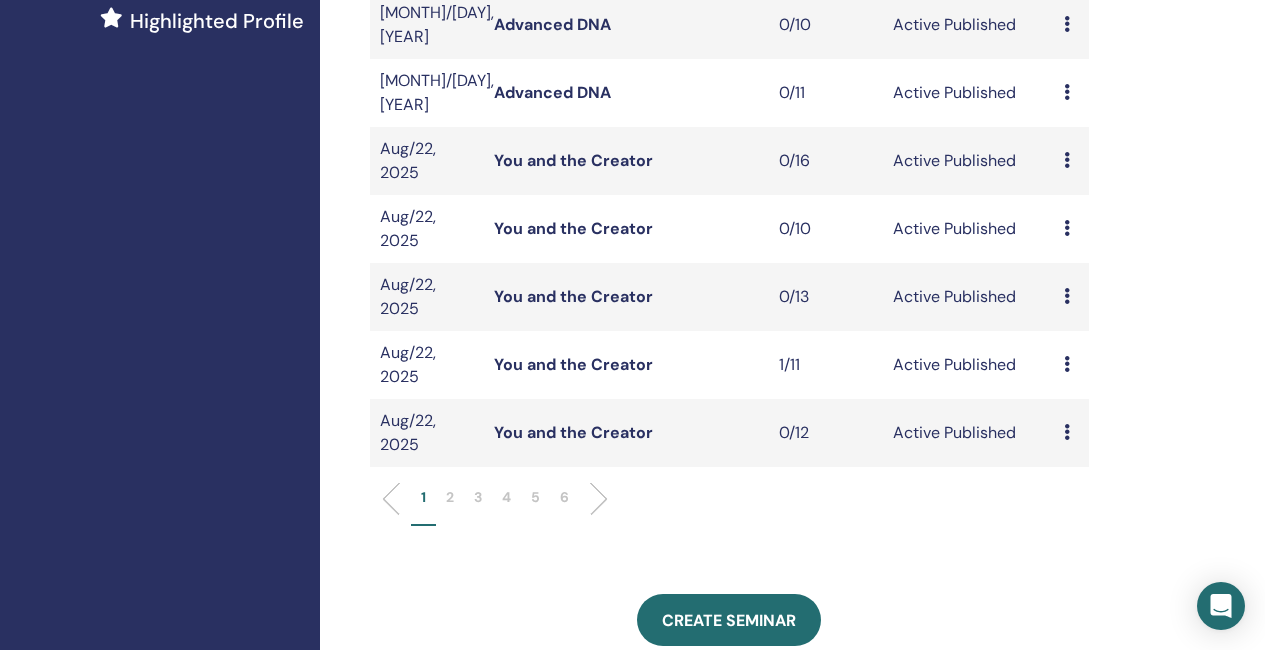 click at bounding box center (591, 499) 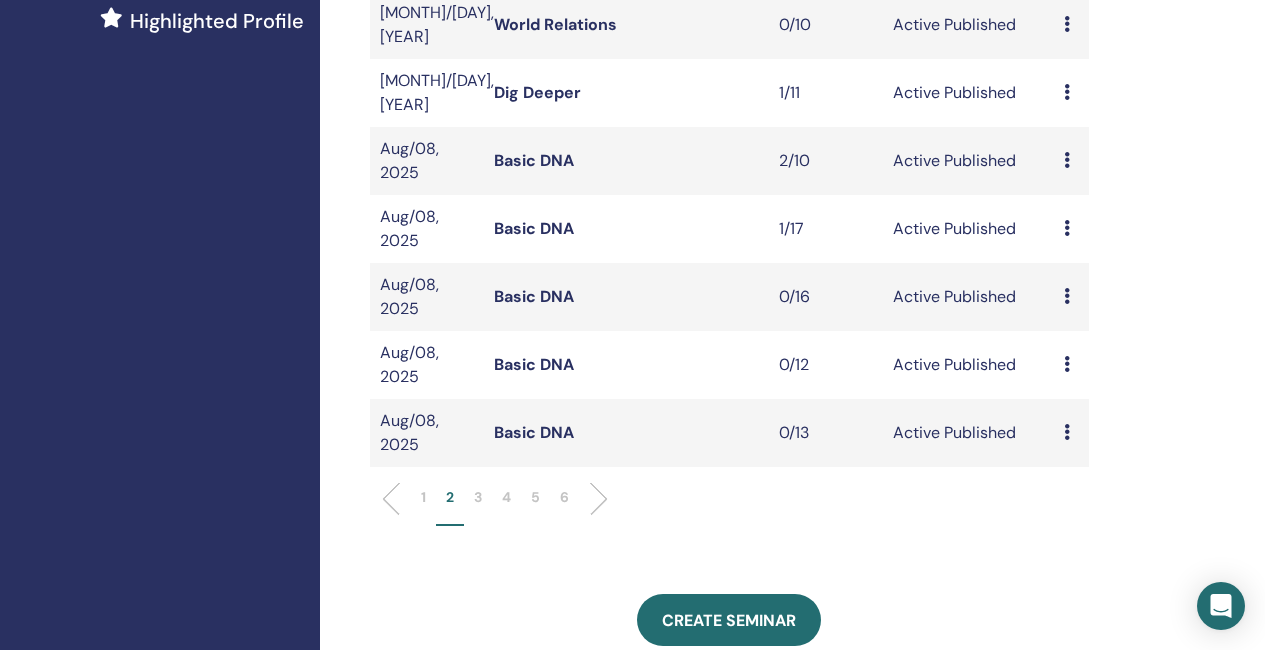 click on "Preview Edit Attendees Cancel" at bounding box center [1071, 297] 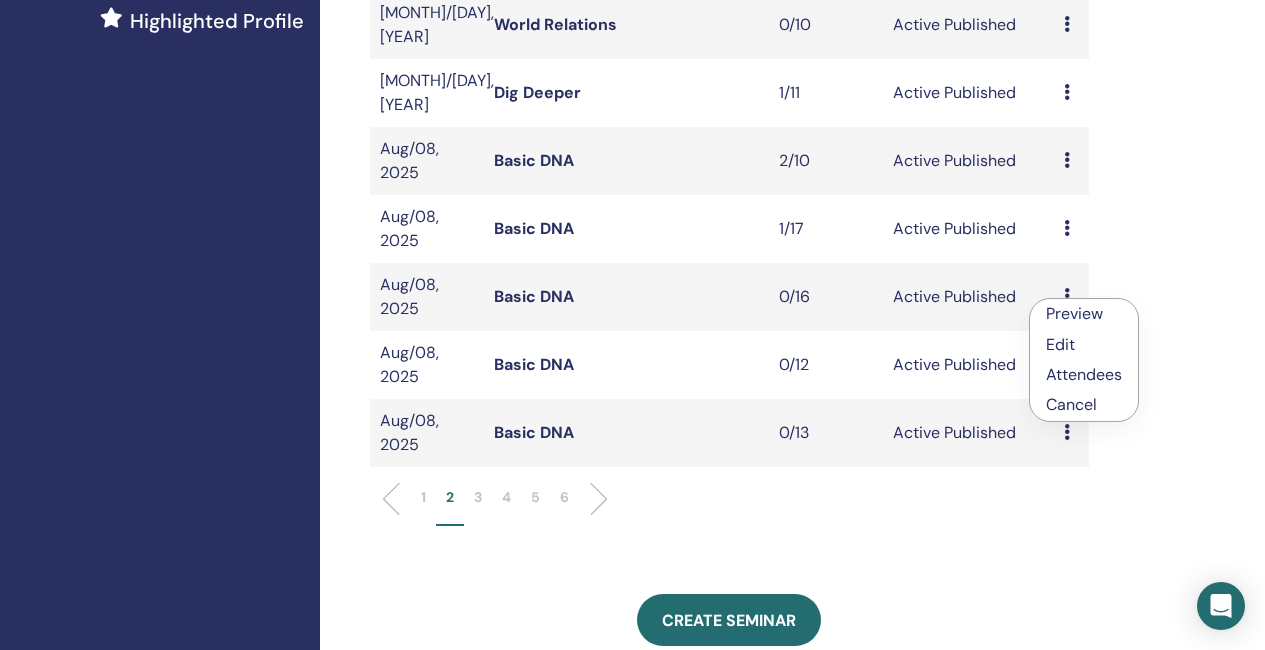 click on "Cancel" at bounding box center (1084, 405) 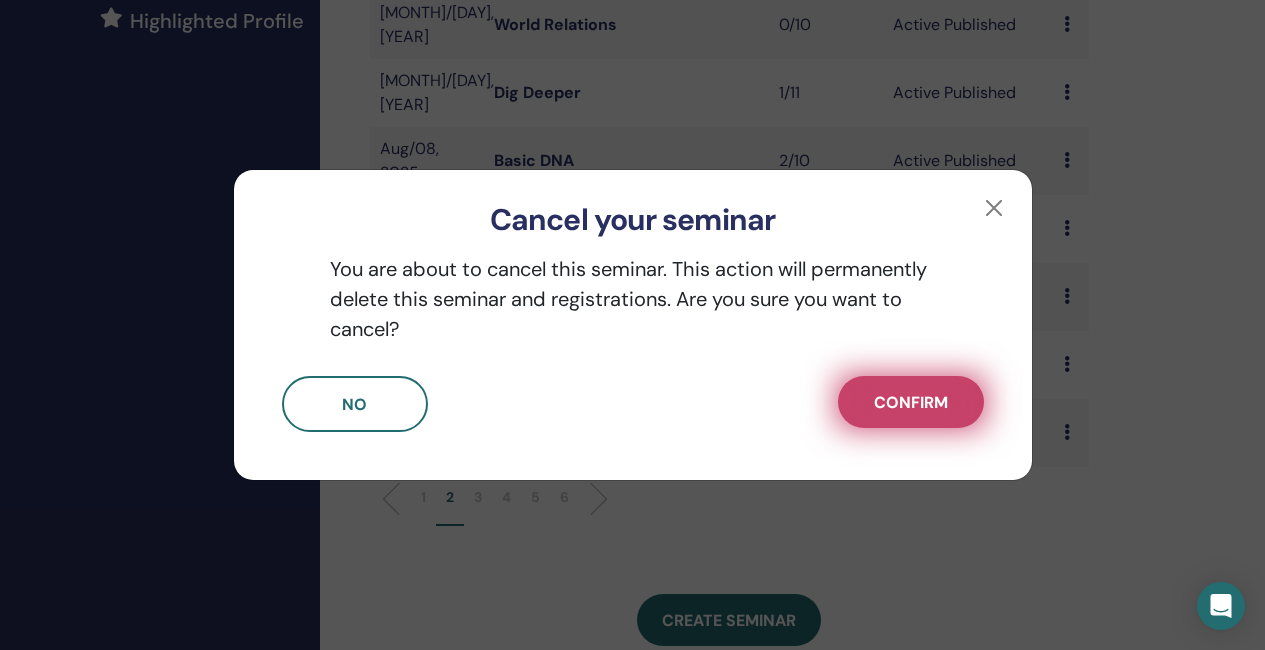 click on "Confirm" at bounding box center [911, 402] 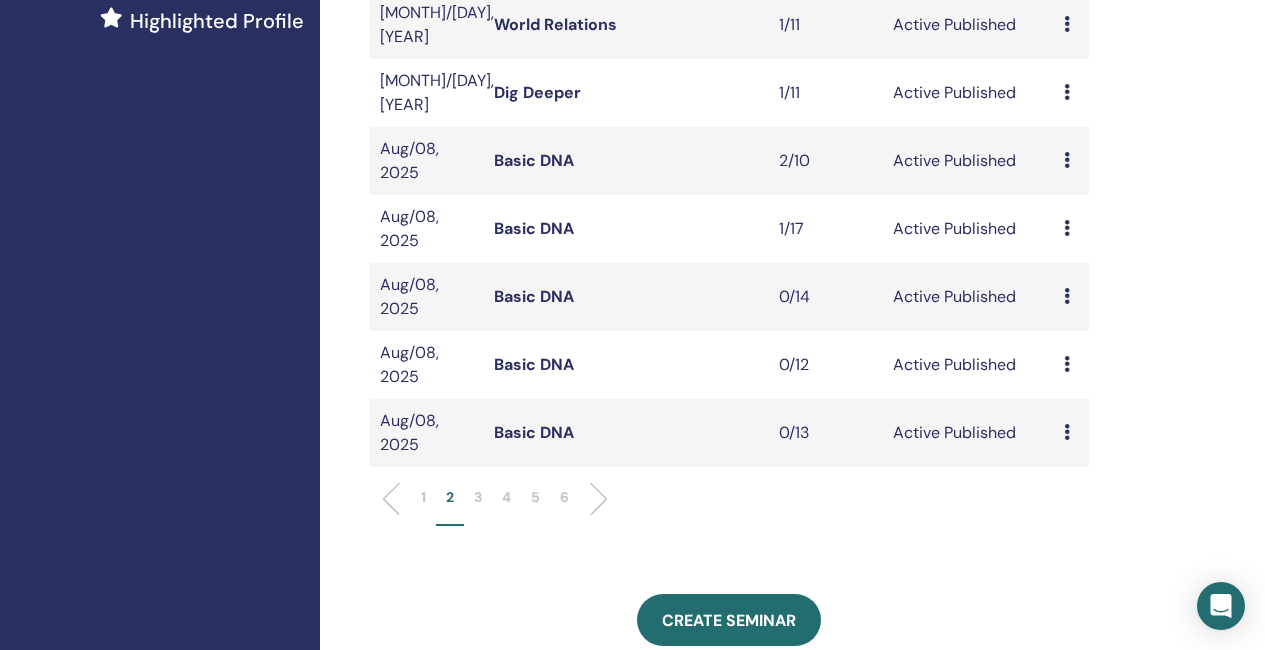 click at bounding box center (1067, 296) 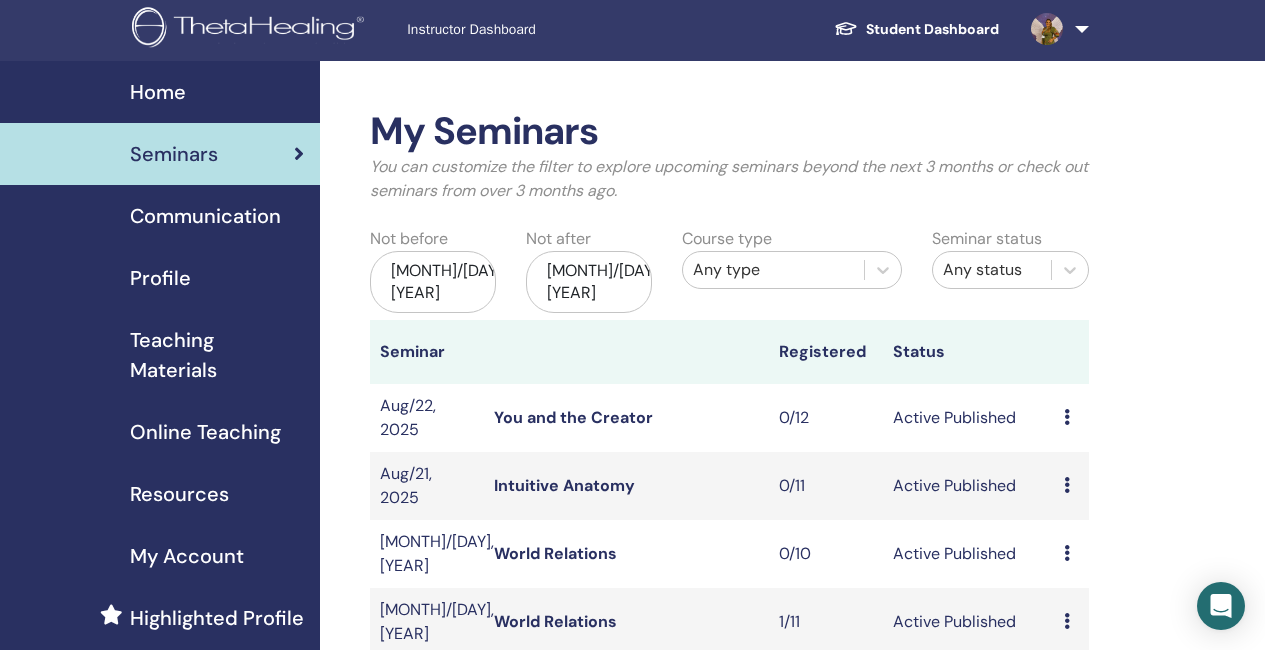 scroll, scrollTop: 0, scrollLeft: 0, axis: both 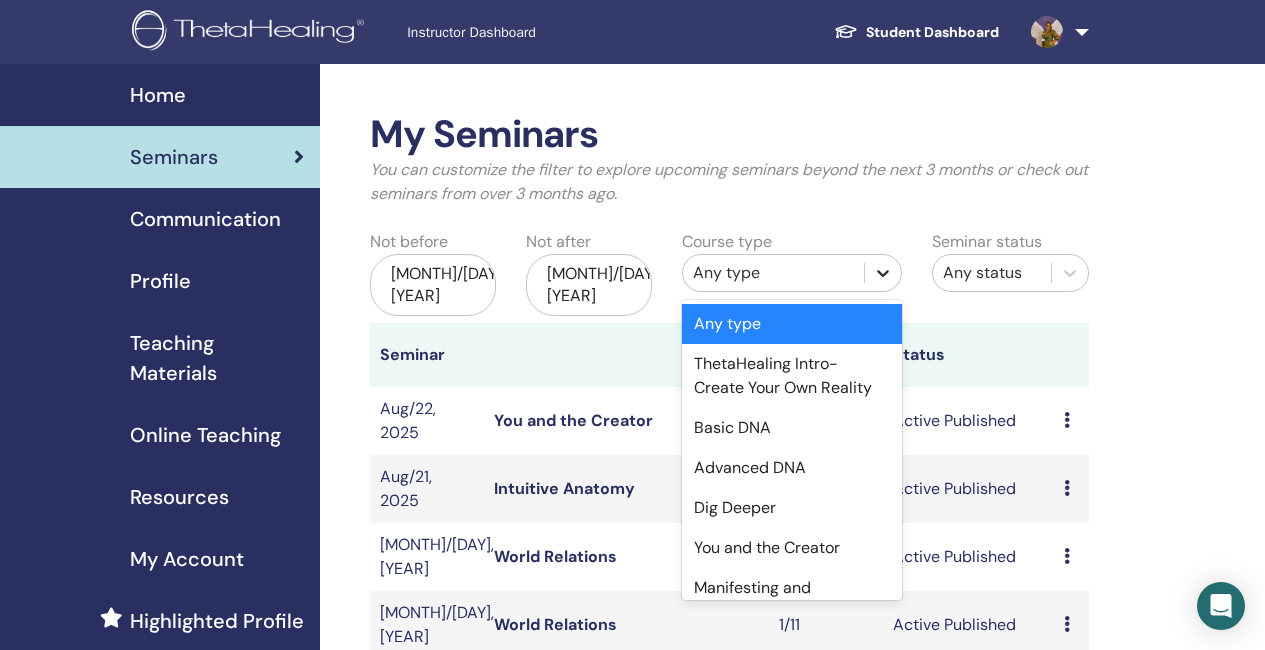 click 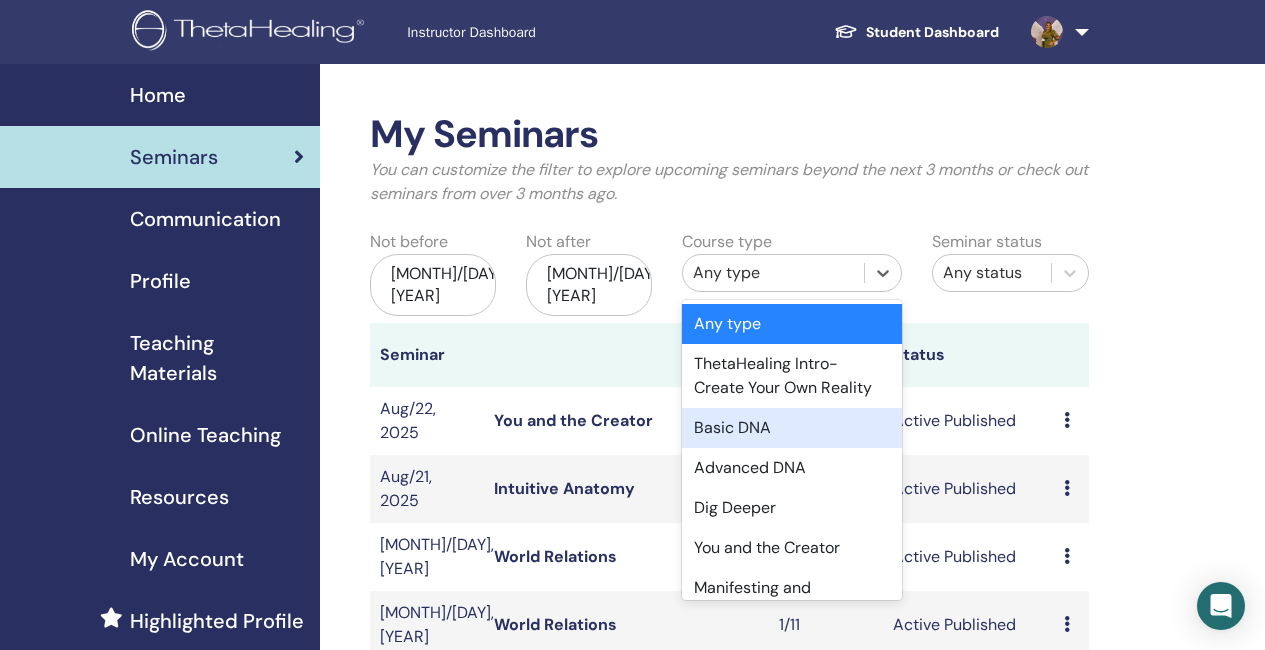 click on "Basic DNA" at bounding box center [792, 428] 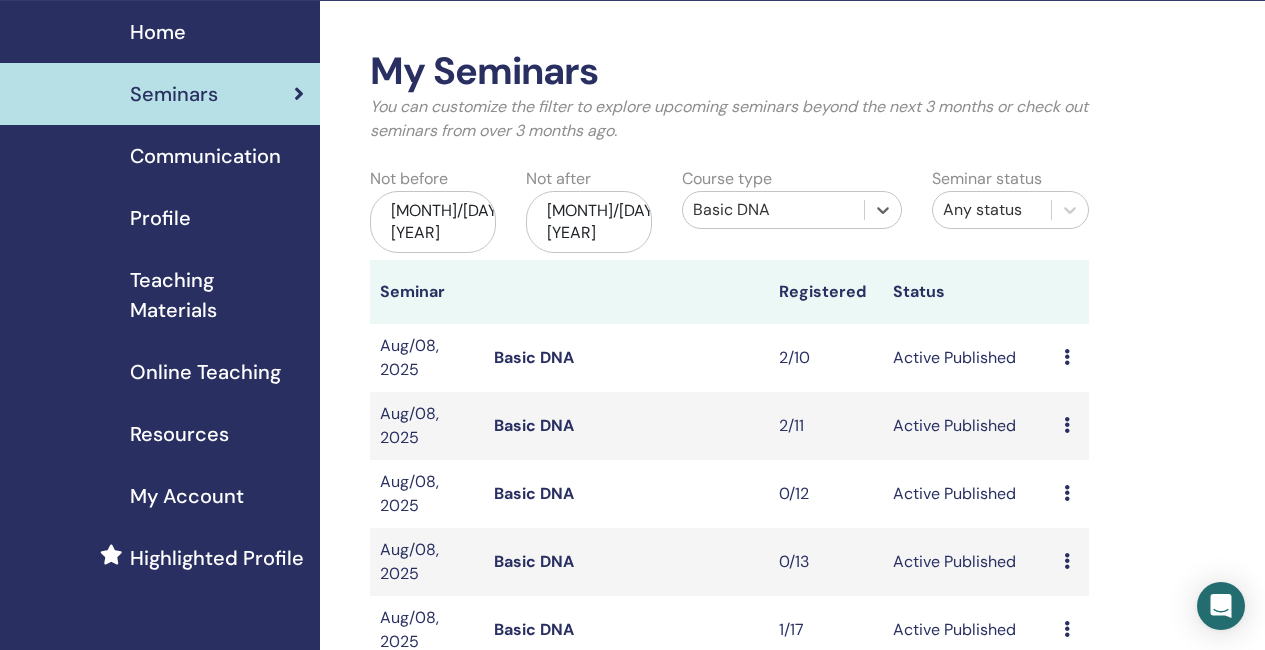 scroll, scrollTop: 100, scrollLeft: 0, axis: vertical 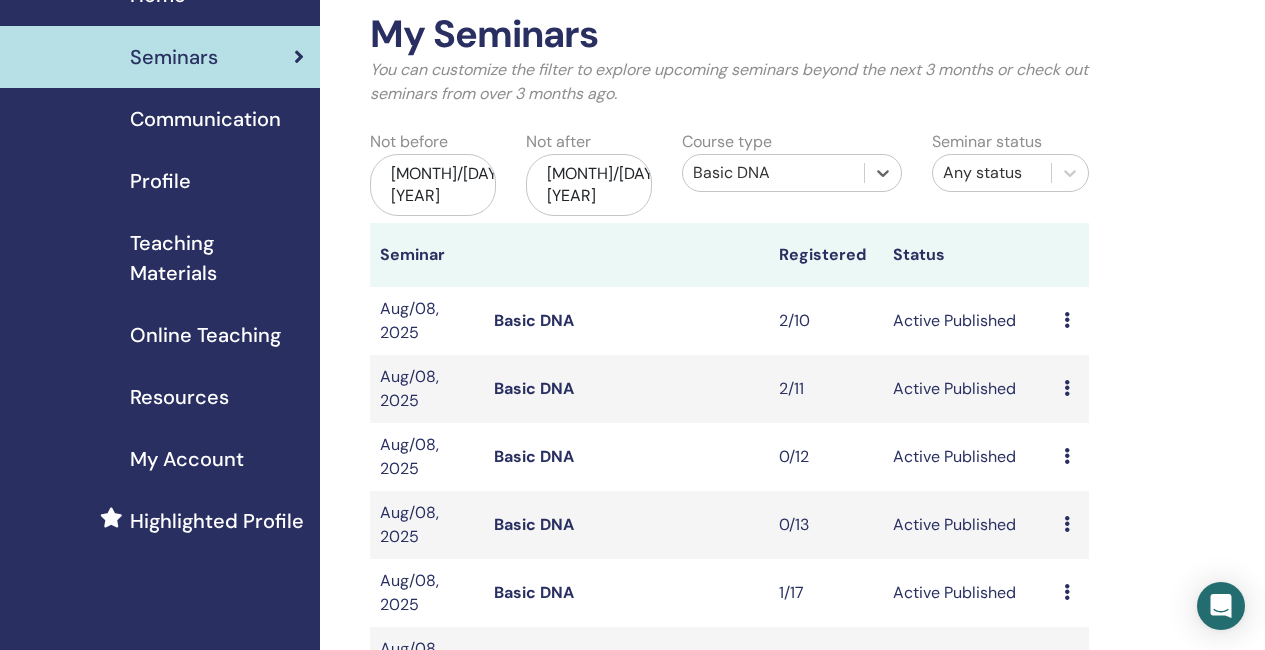 click at bounding box center (1067, 456) 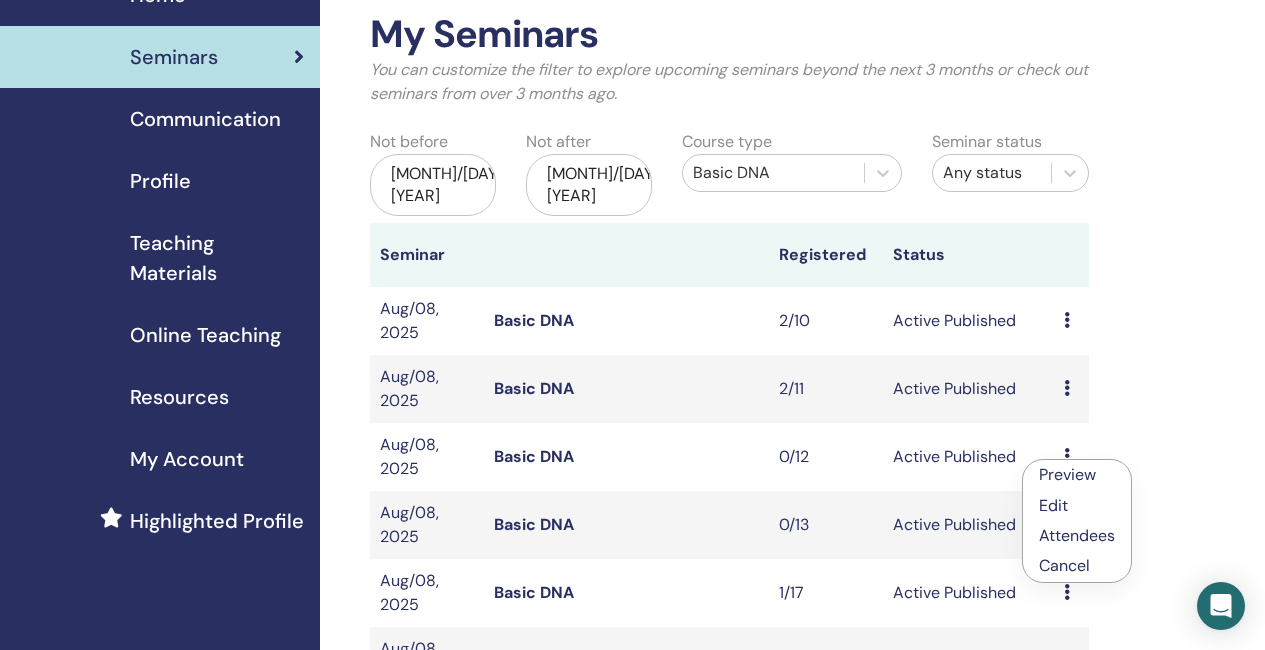 click on "Cancel" at bounding box center (1077, 566) 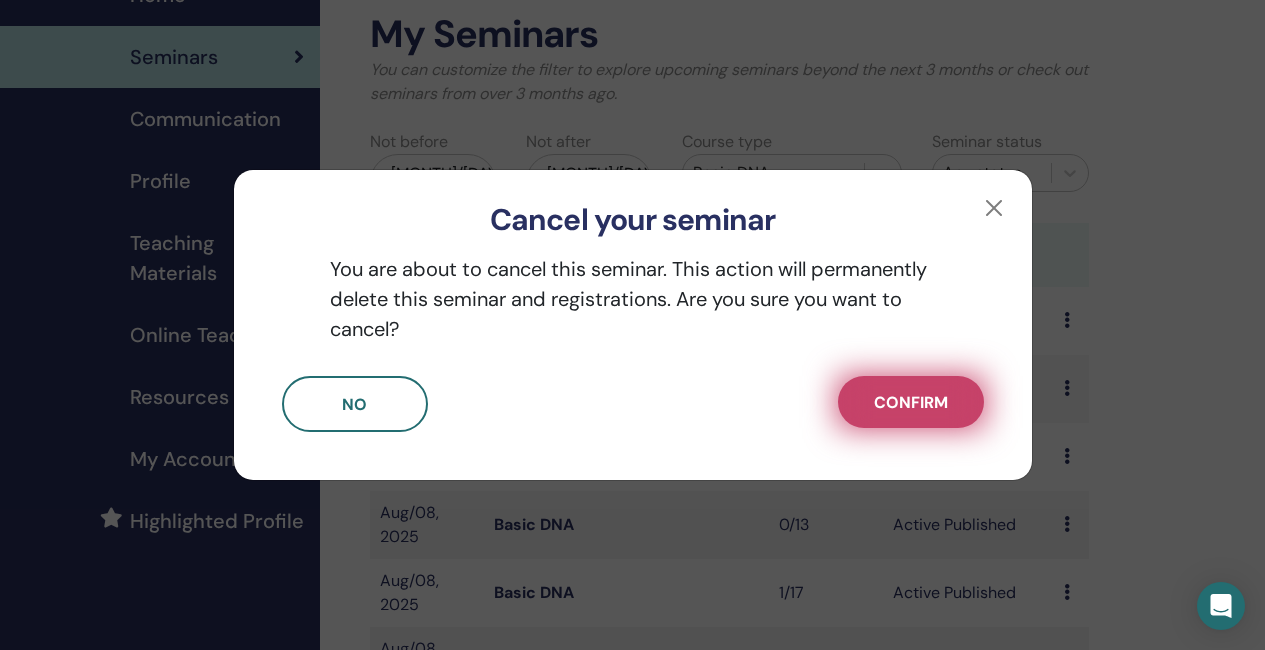 click on "Confirm" at bounding box center [911, 402] 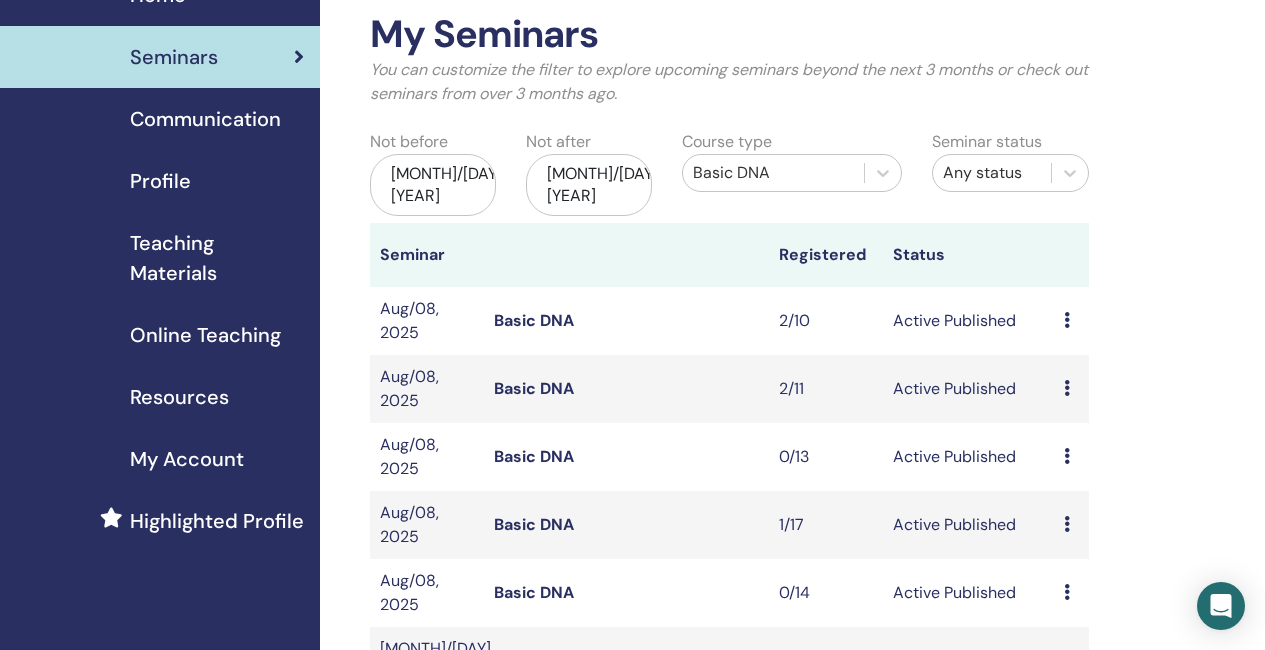 click at bounding box center [1067, 456] 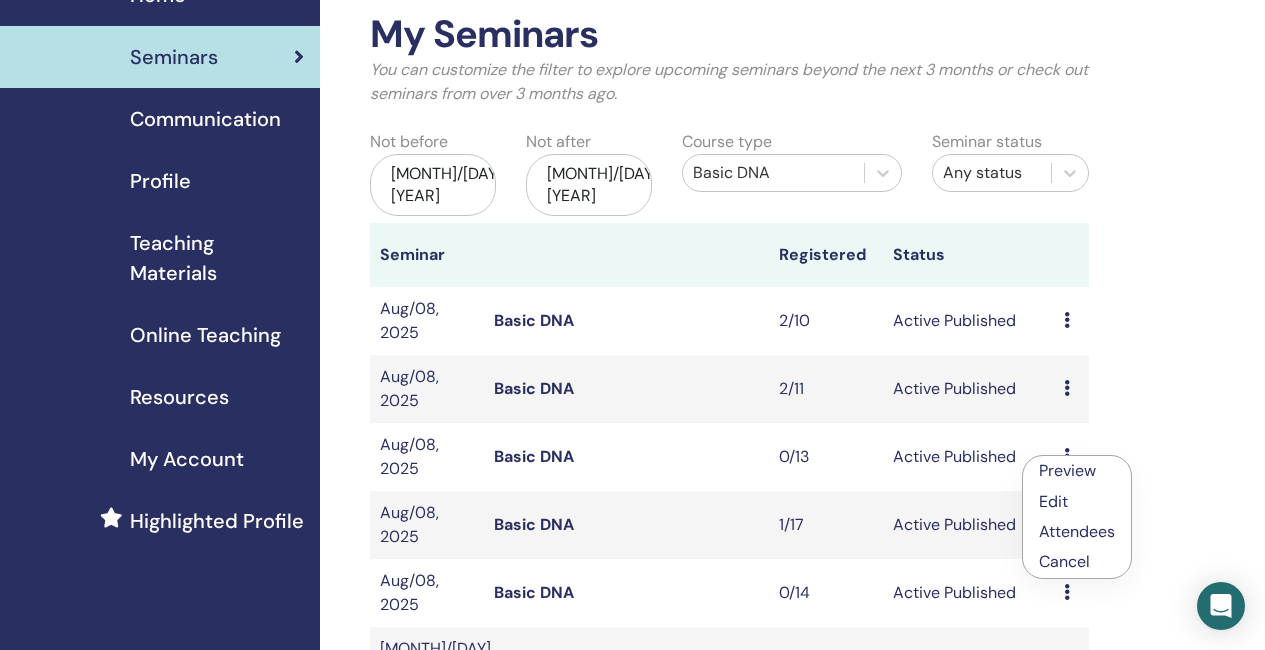 click on "Cancel" at bounding box center [1077, 562] 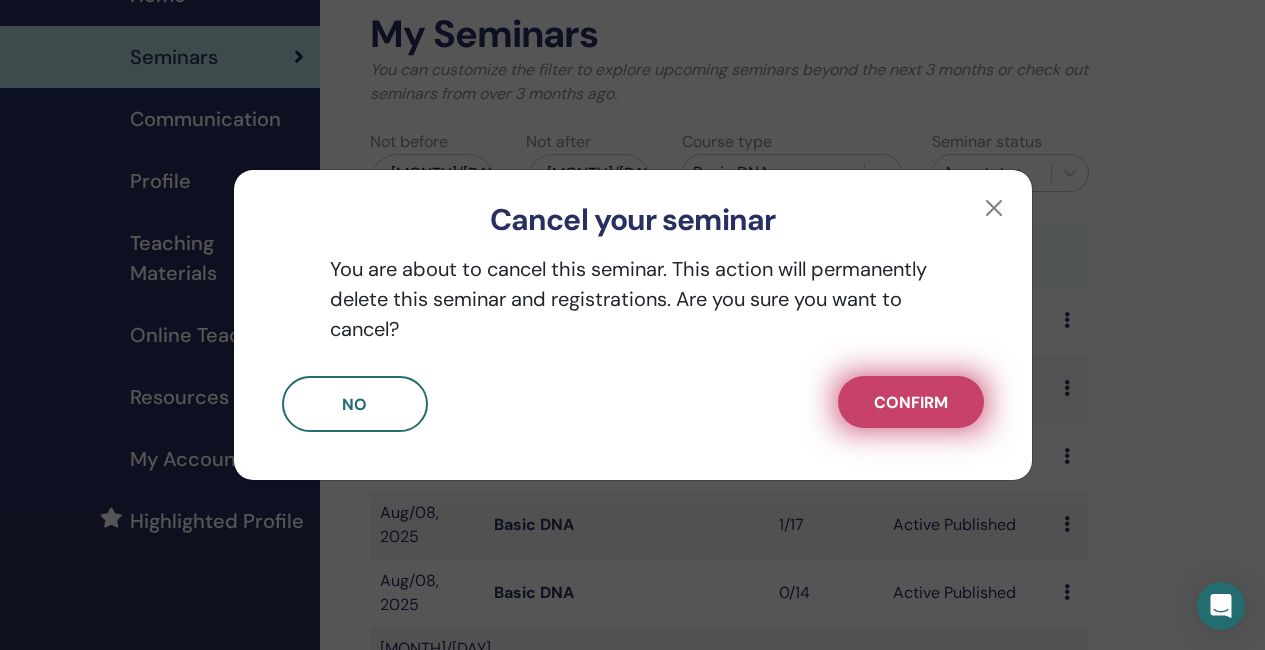 click on "Confirm" at bounding box center (911, 402) 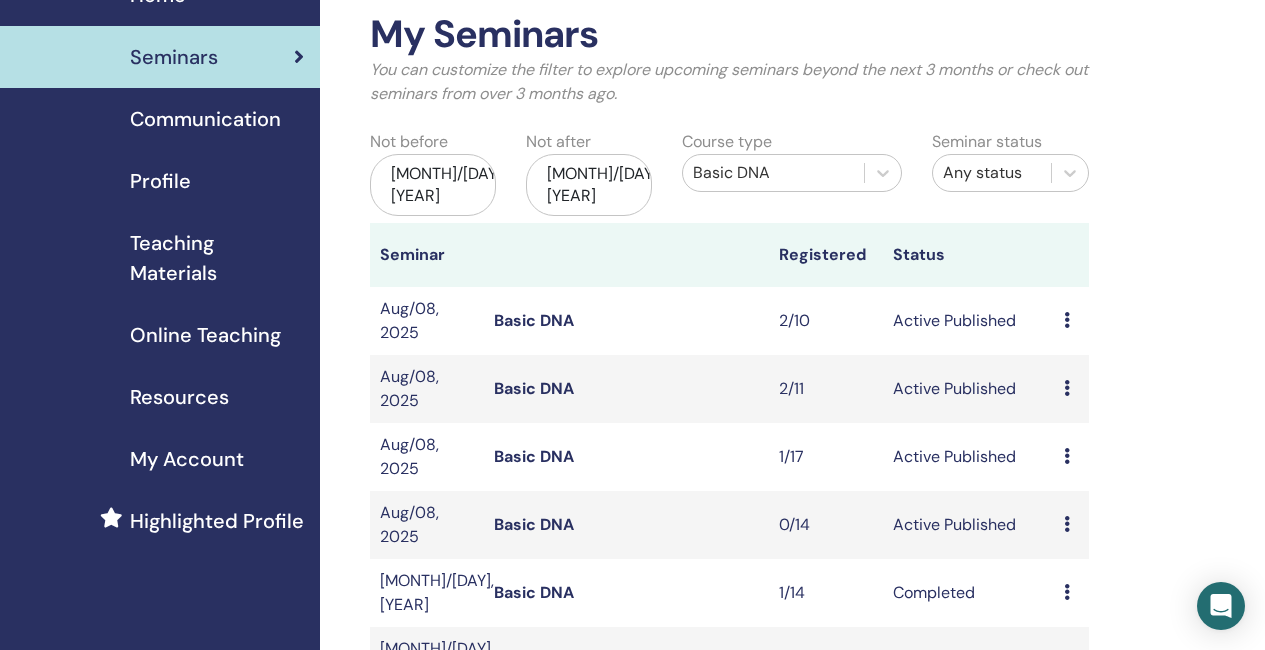 click on "Preview Edit Attendees Cancel" at bounding box center (1071, 525) 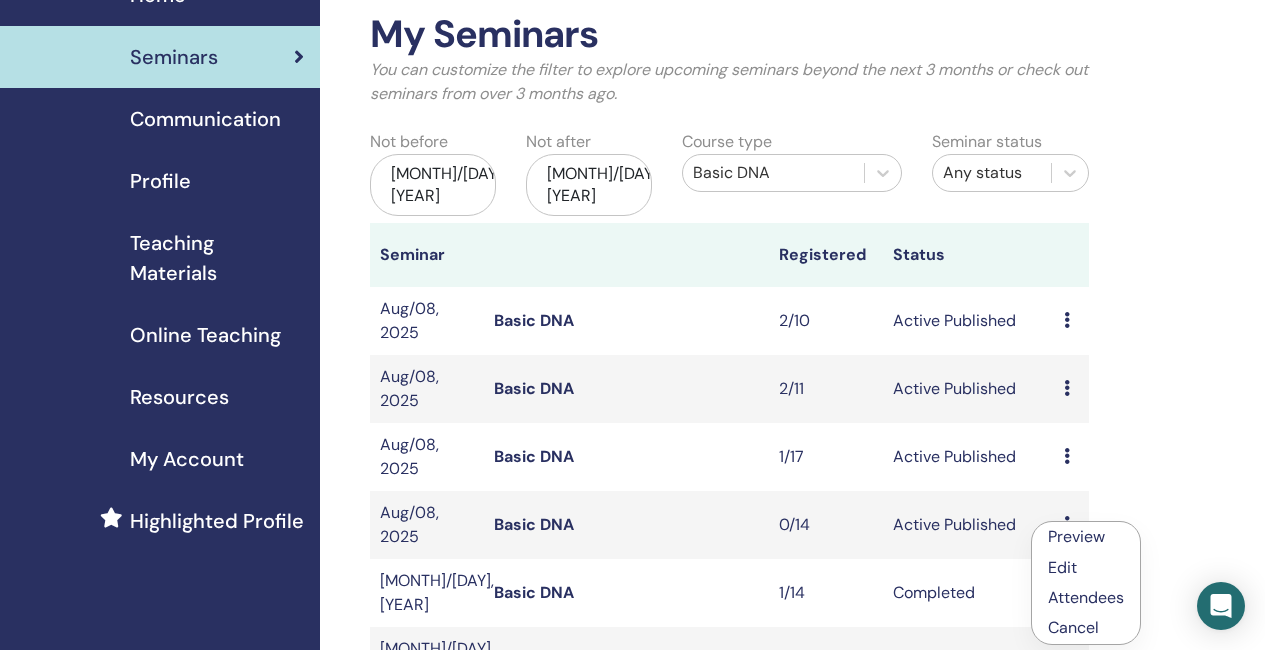 click on "Cancel" at bounding box center (1086, 628) 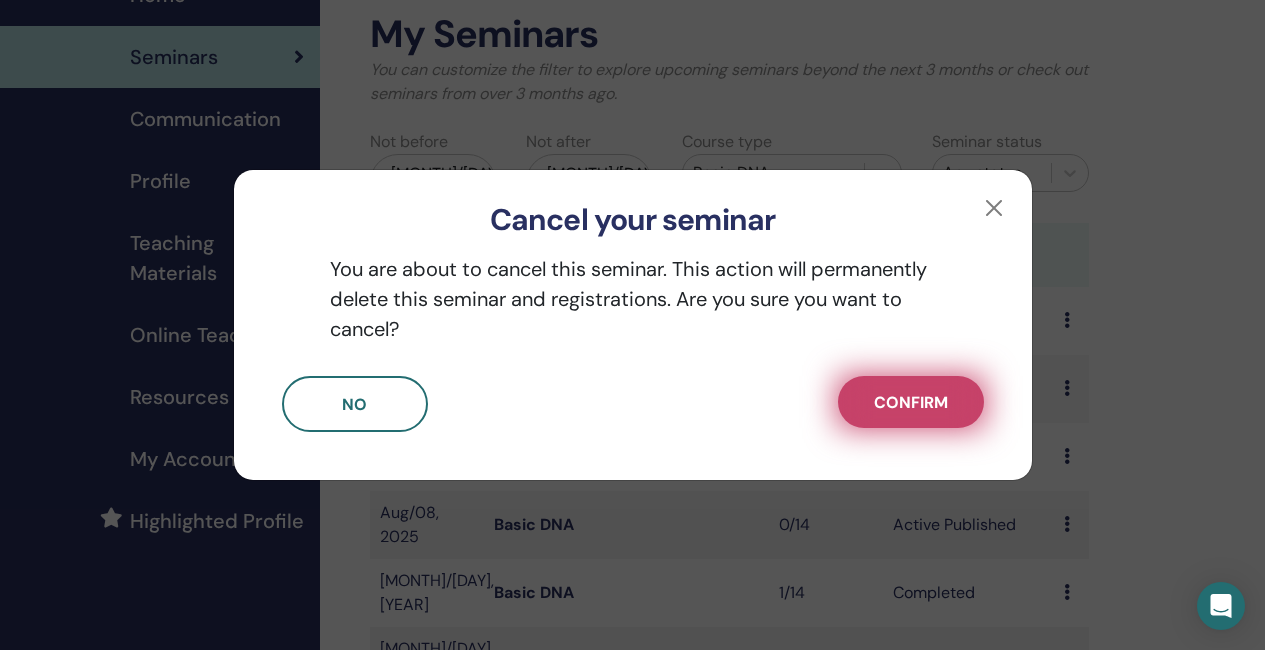 click on "Confirm" at bounding box center (911, 402) 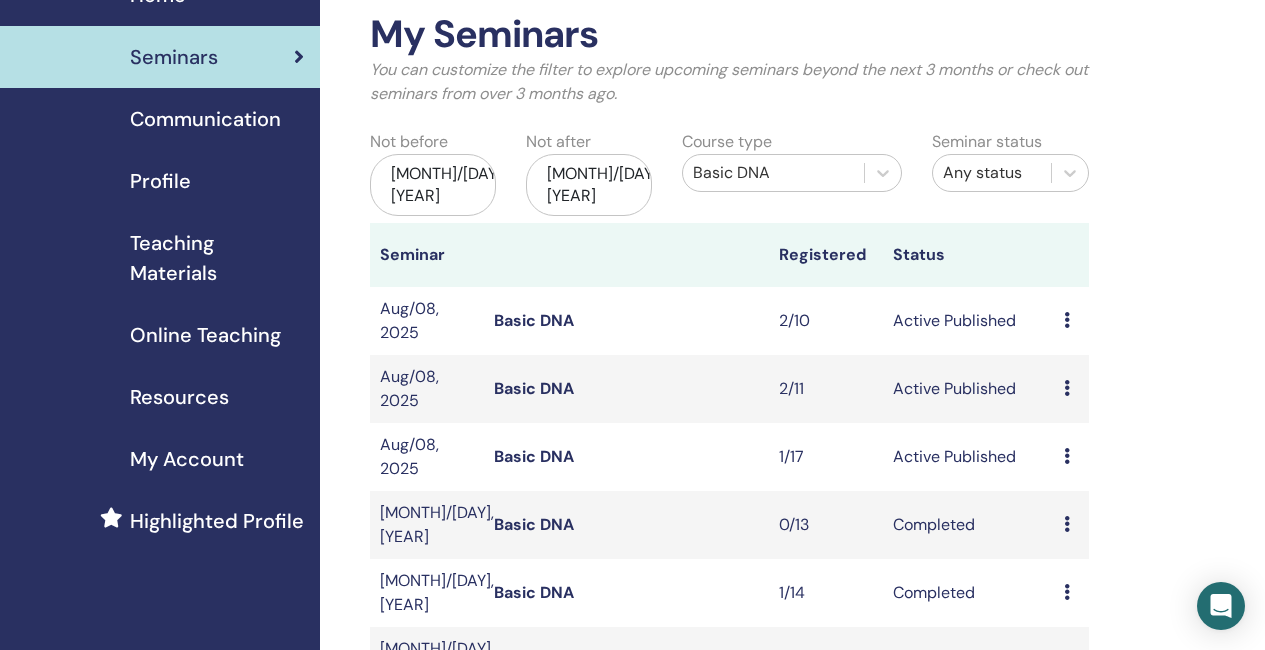click on "2/10" at bounding box center [826, 321] 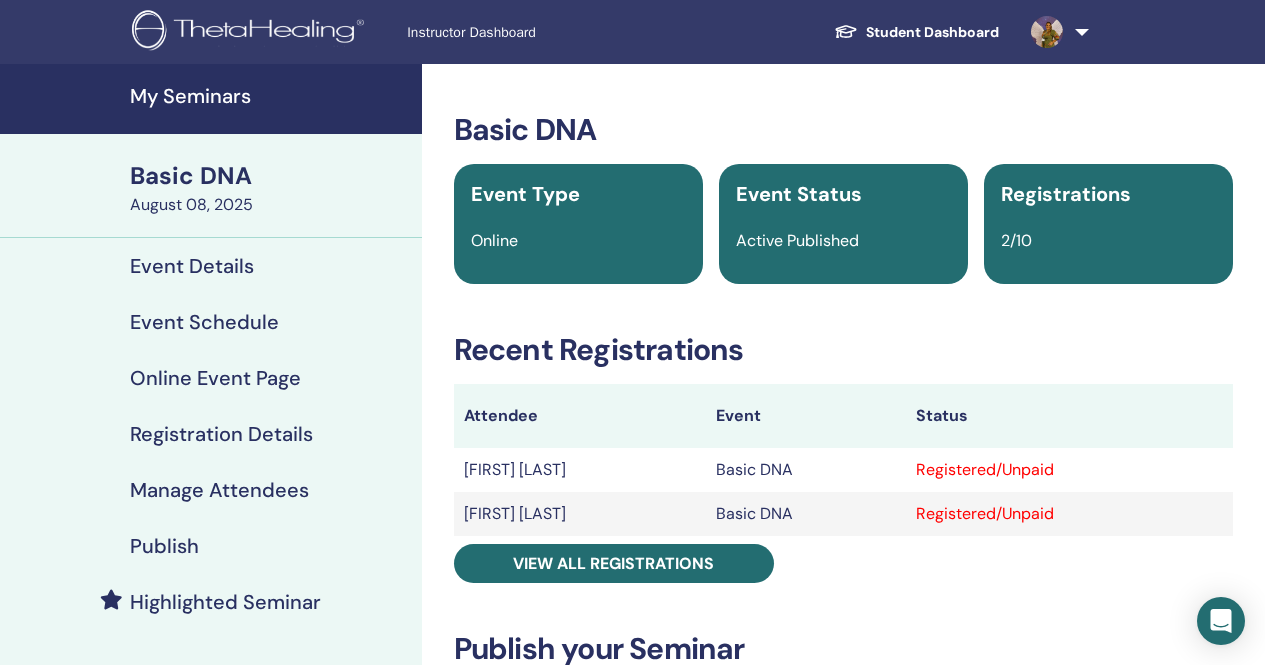 scroll, scrollTop: 0, scrollLeft: 0, axis: both 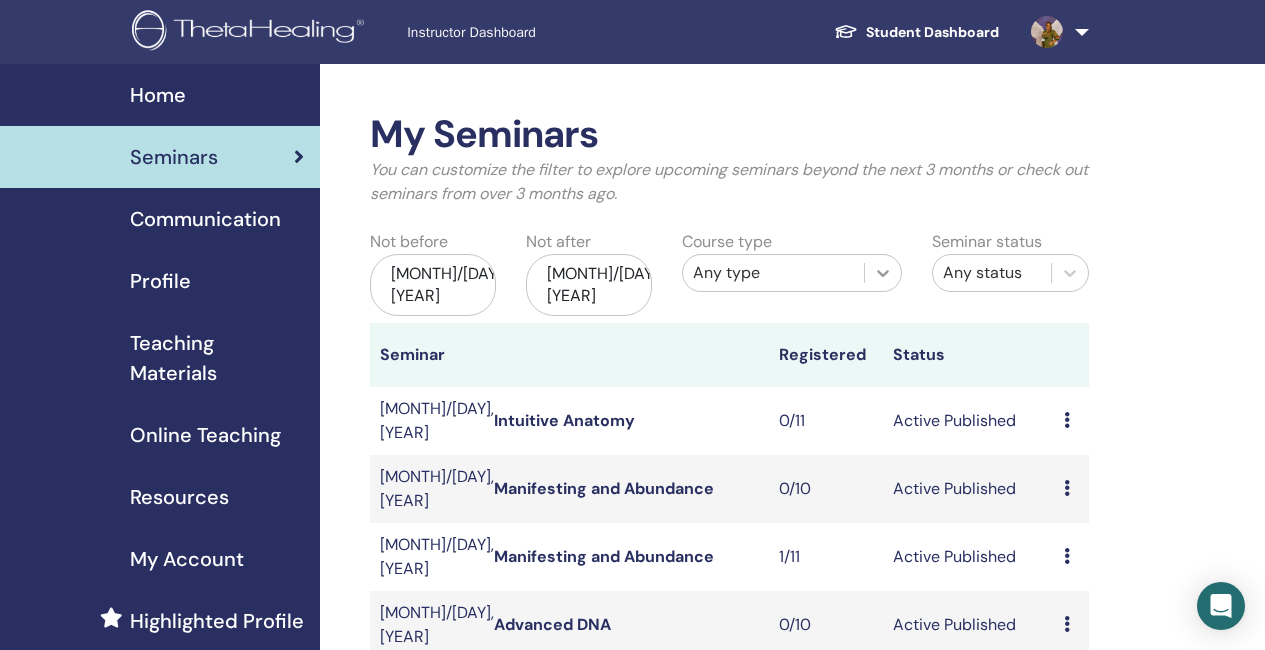 click at bounding box center [883, 273] 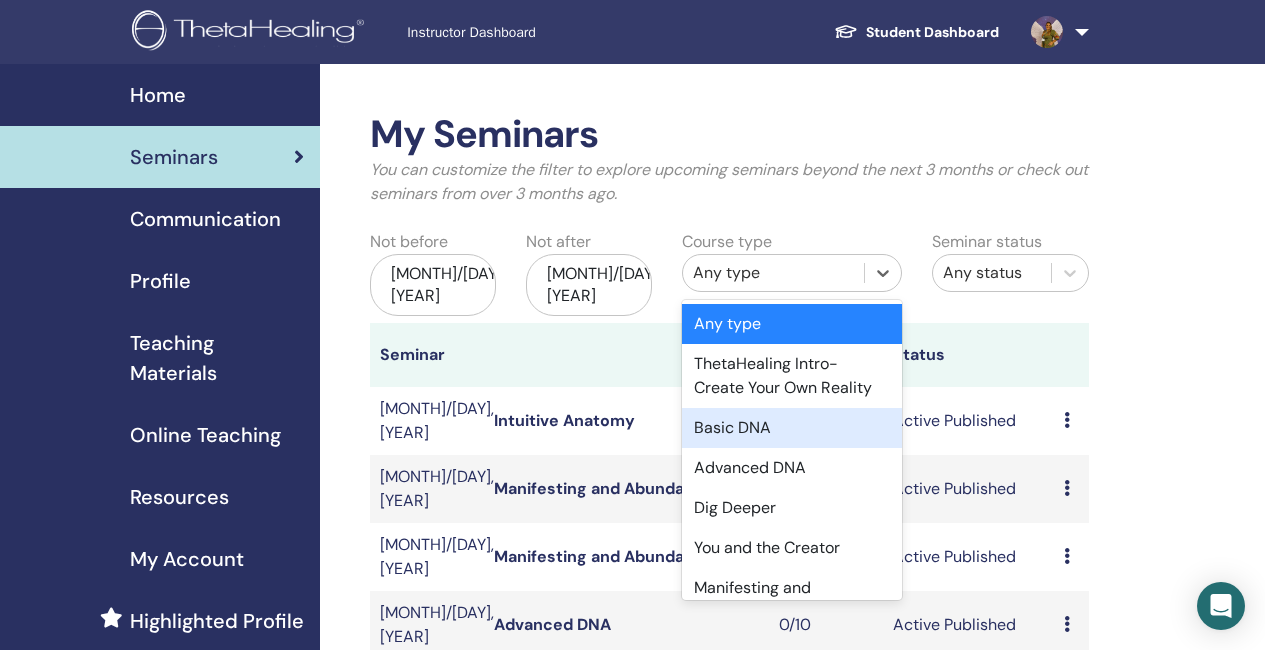 click on "Basic DNA" at bounding box center (792, 428) 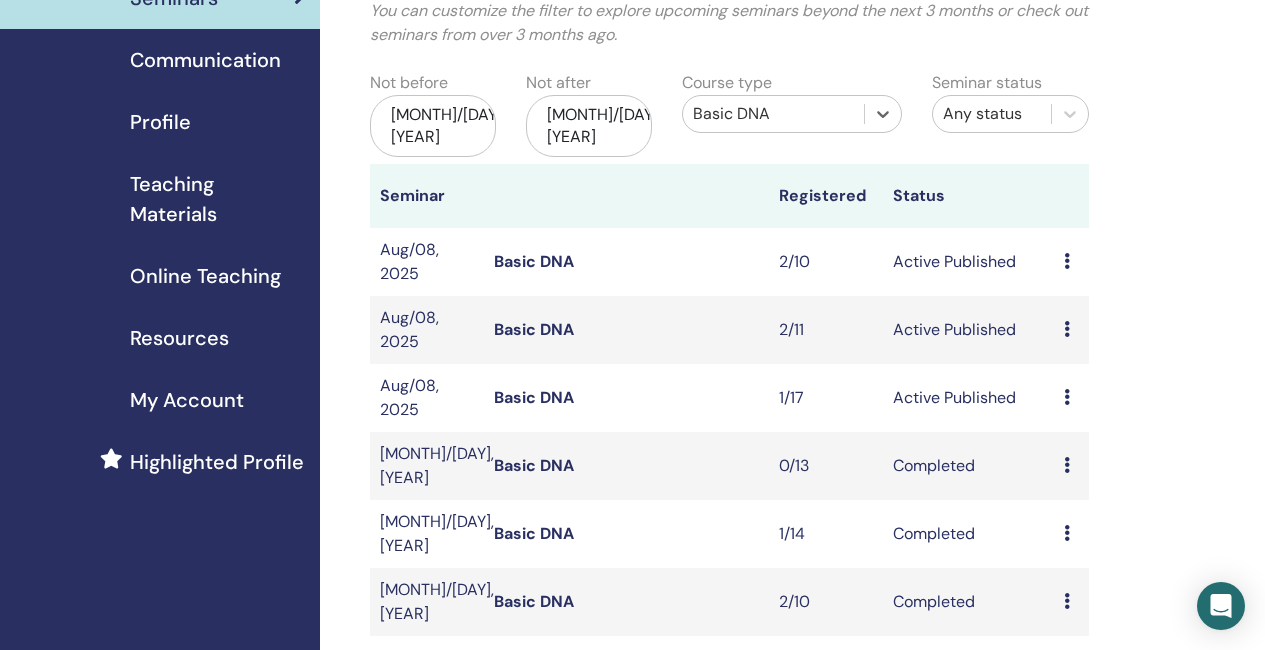 scroll, scrollTop: 200, scrollLeft: 0, axis: vertical 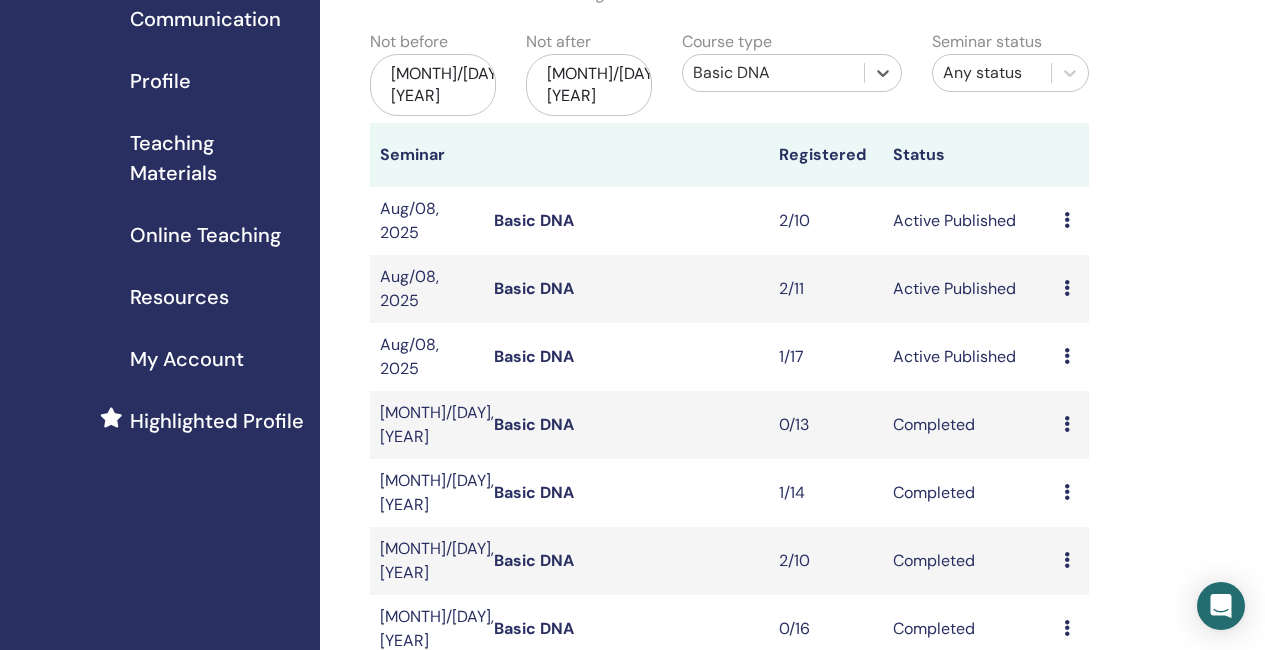click on "Basic DNA" at bounding box center [534, 288] 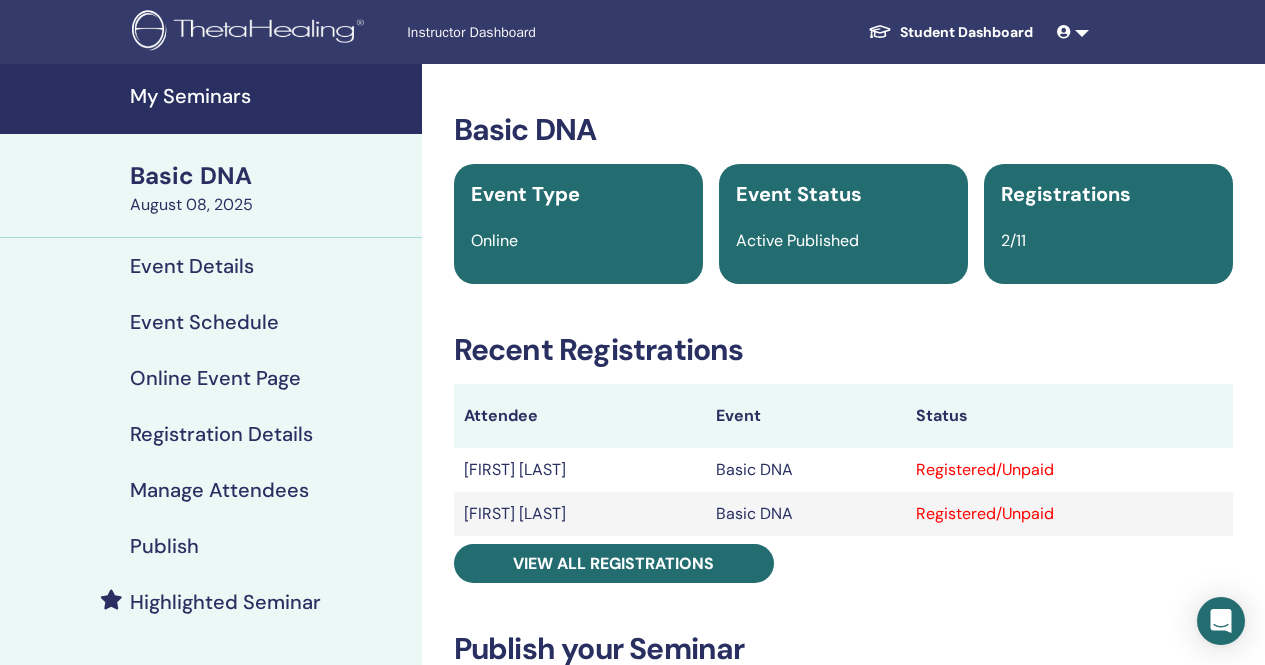 scroll, scrollTop: 0, scrollLeft: 0, axis: both 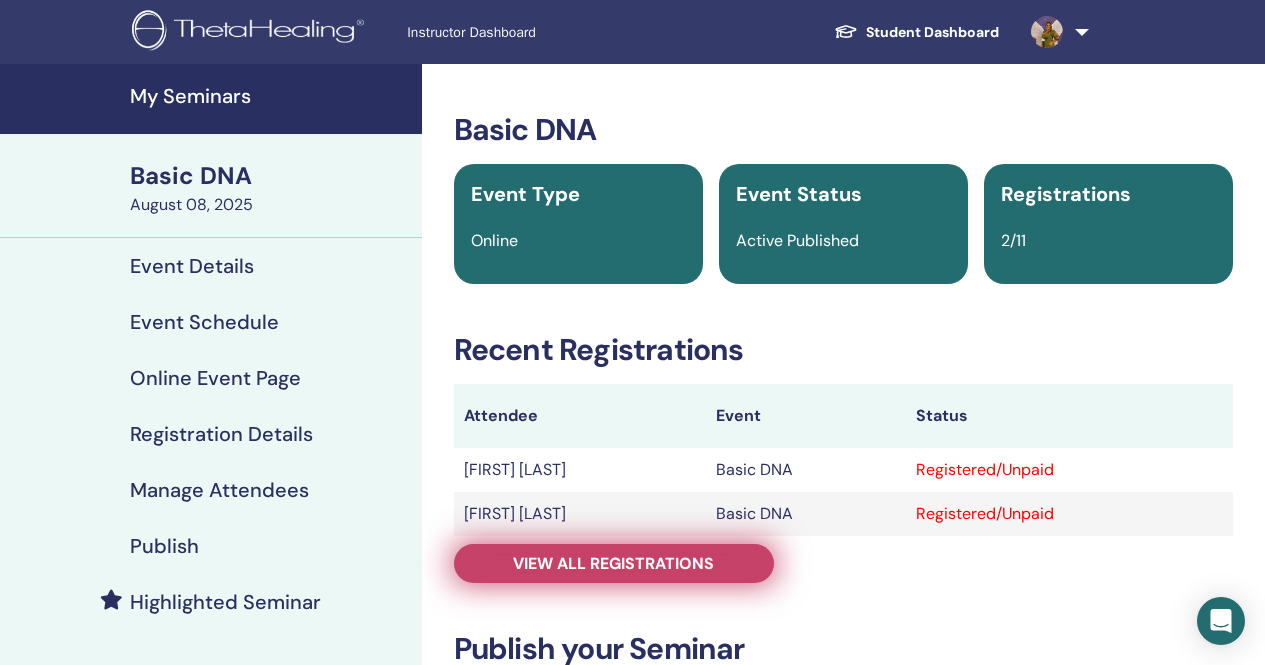 click on "View all registrations" at bounding box center (613, 563) 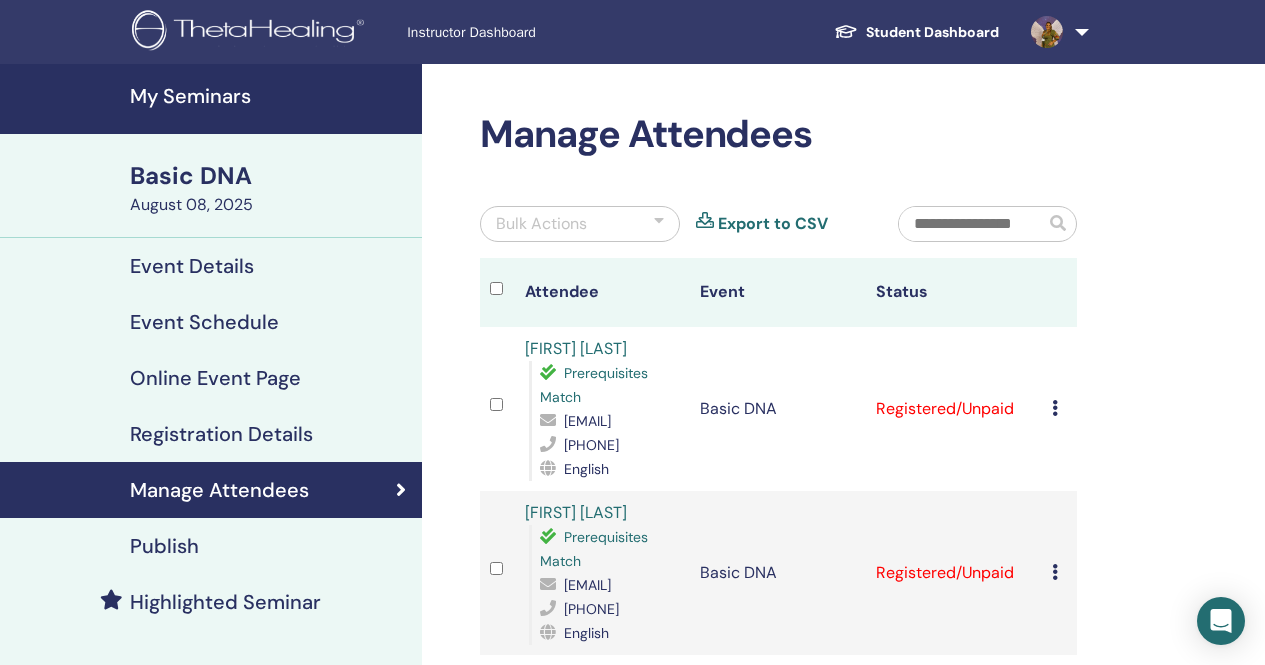 click at bounding box center (1055, 408) 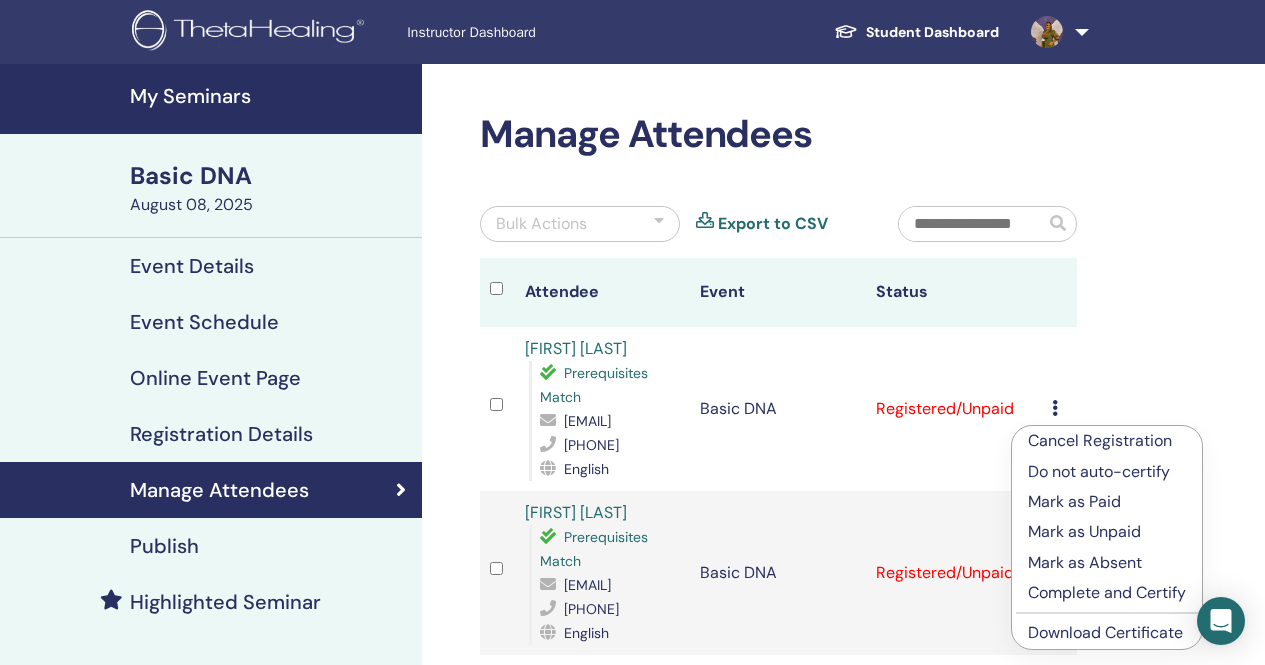 click on "Cancel Registration" at bounding box center (1107, 441) 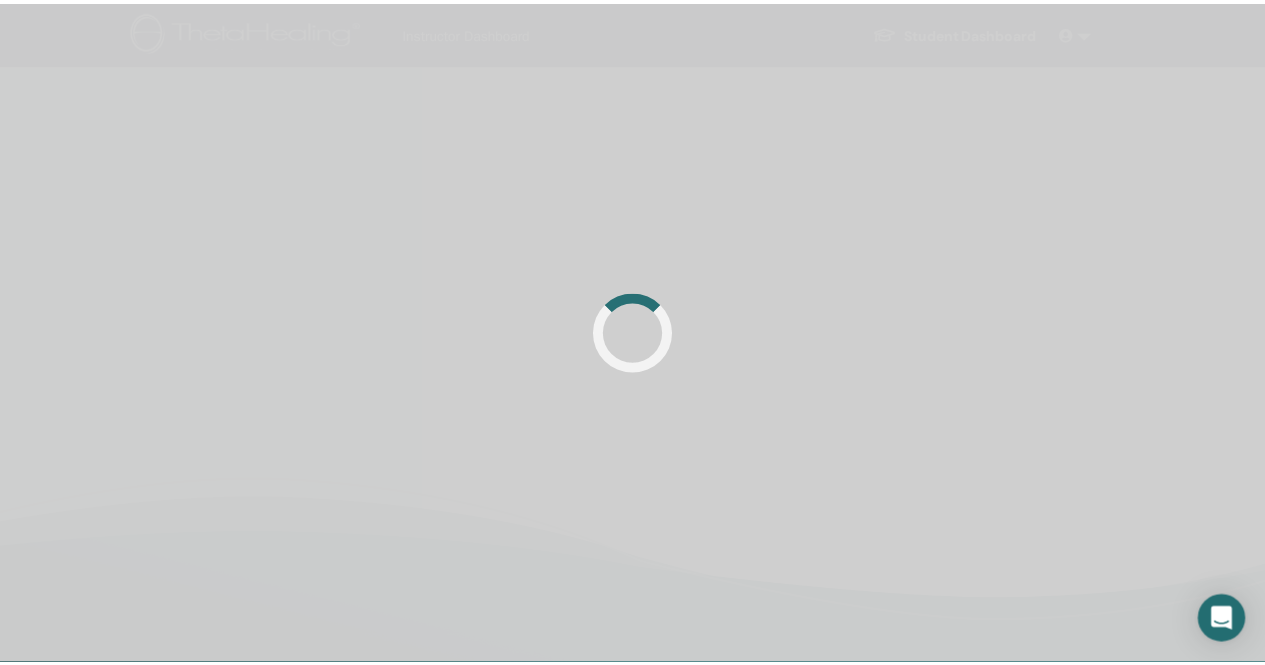 scroll, scrollTop: 0, scrollLeft: 0, axis: both 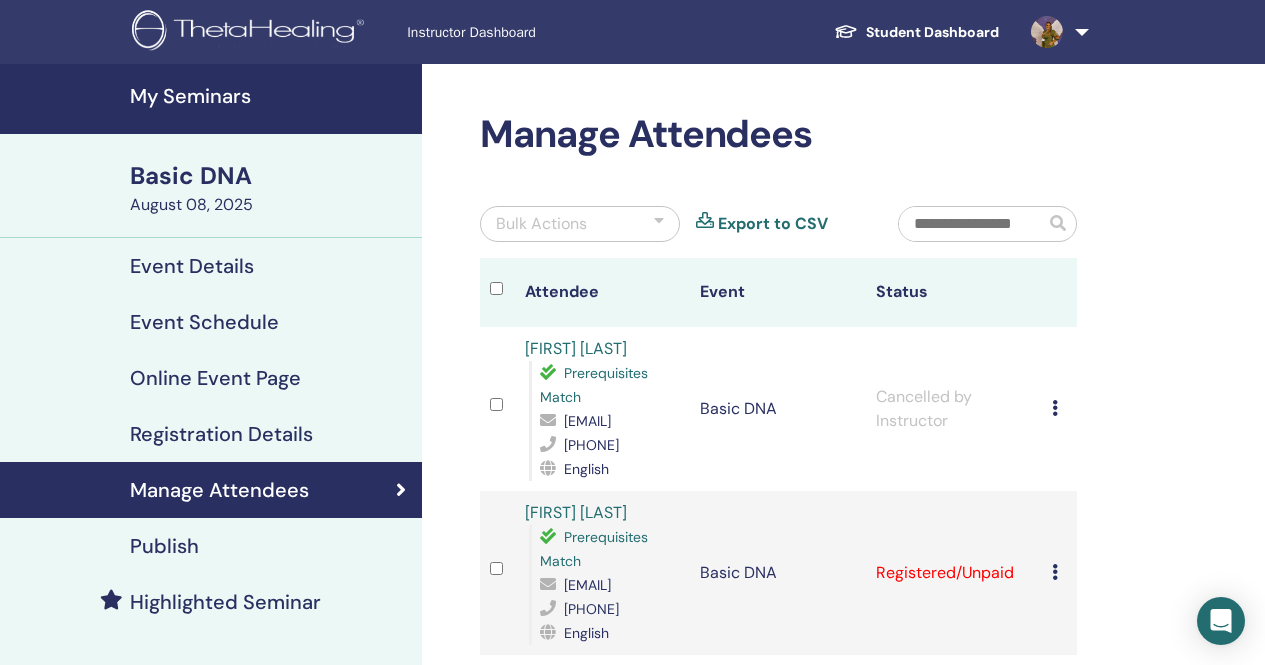 click on "[FIRST] [LAST]" at bounding box center (576, 348) 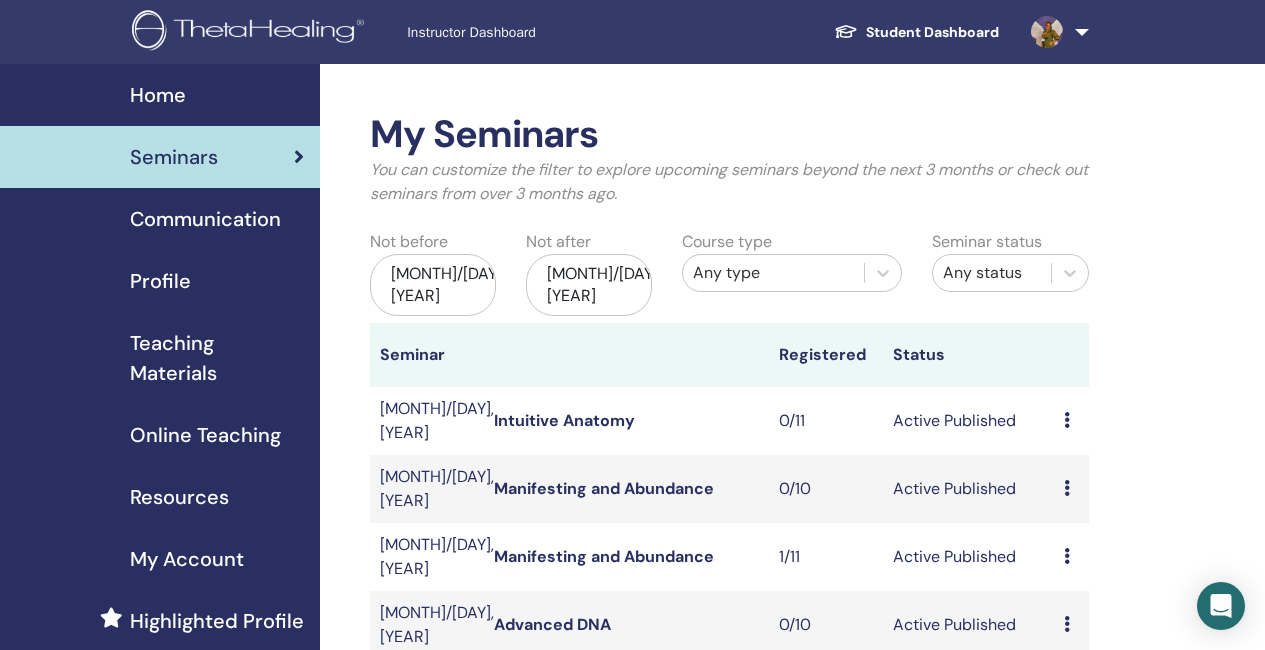 scroll, scrollTop: 100, scrollLeft: 0, axis: vertical 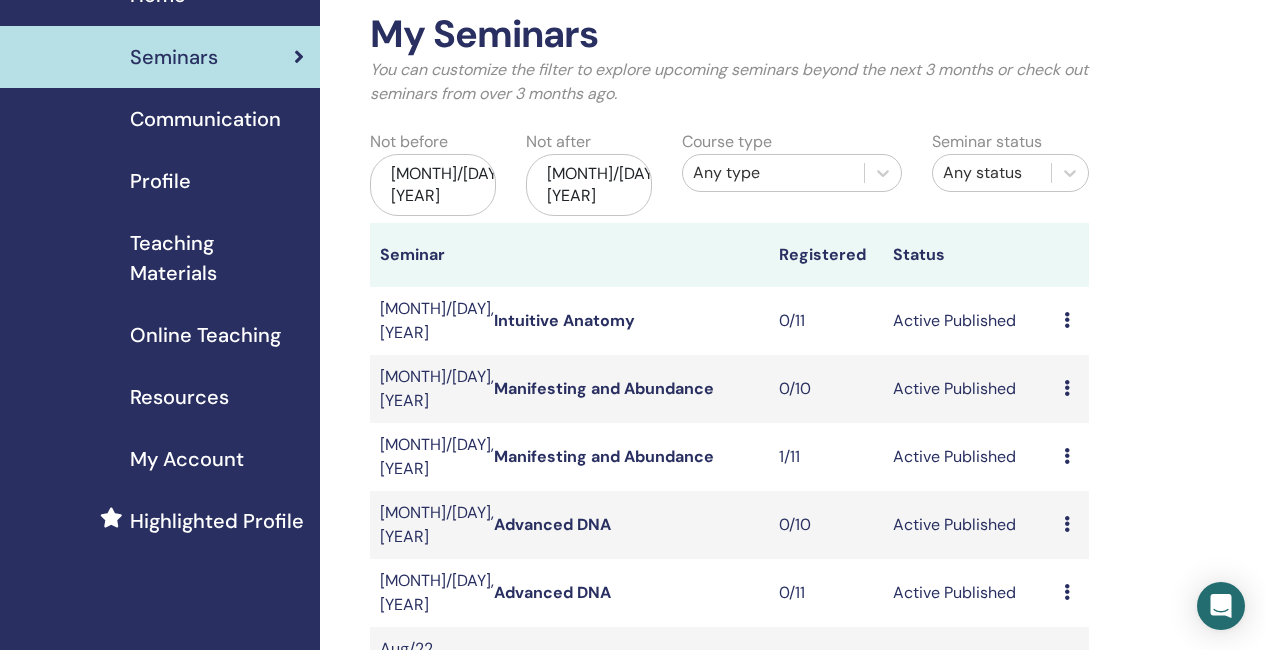 click on "Teaching Materials" at bounding box center (217, 258) 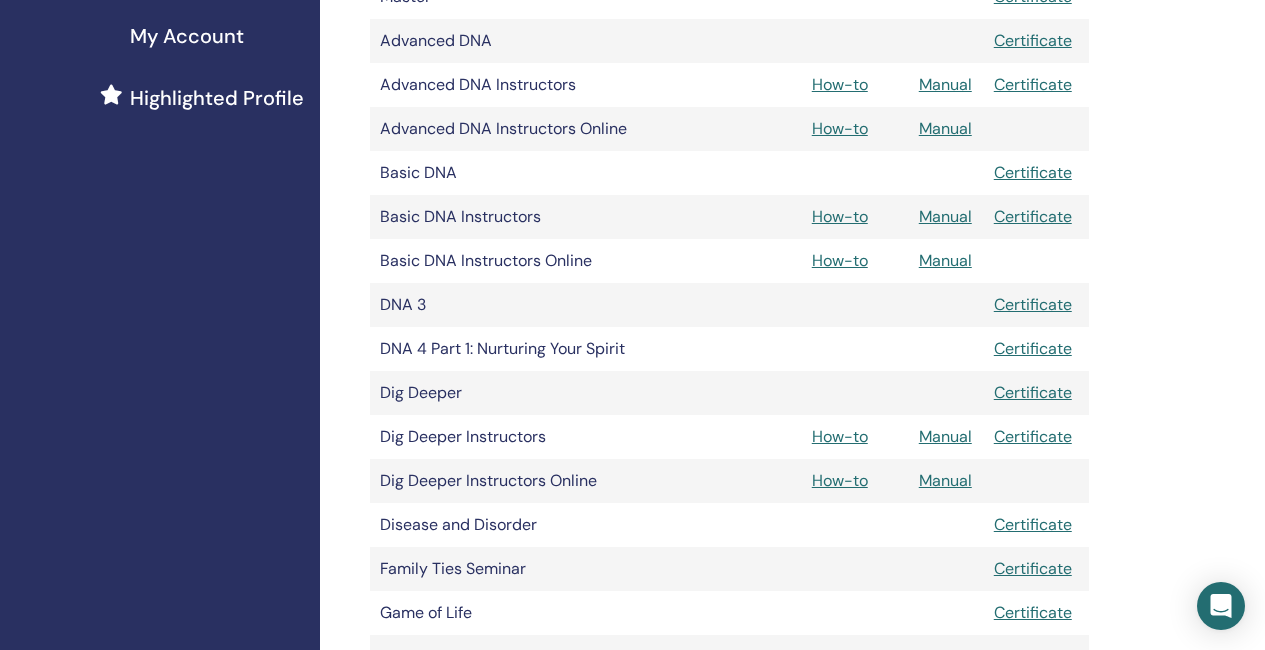 scroll, scrollTop: 500, scrollLeft: 0, axis: vertical 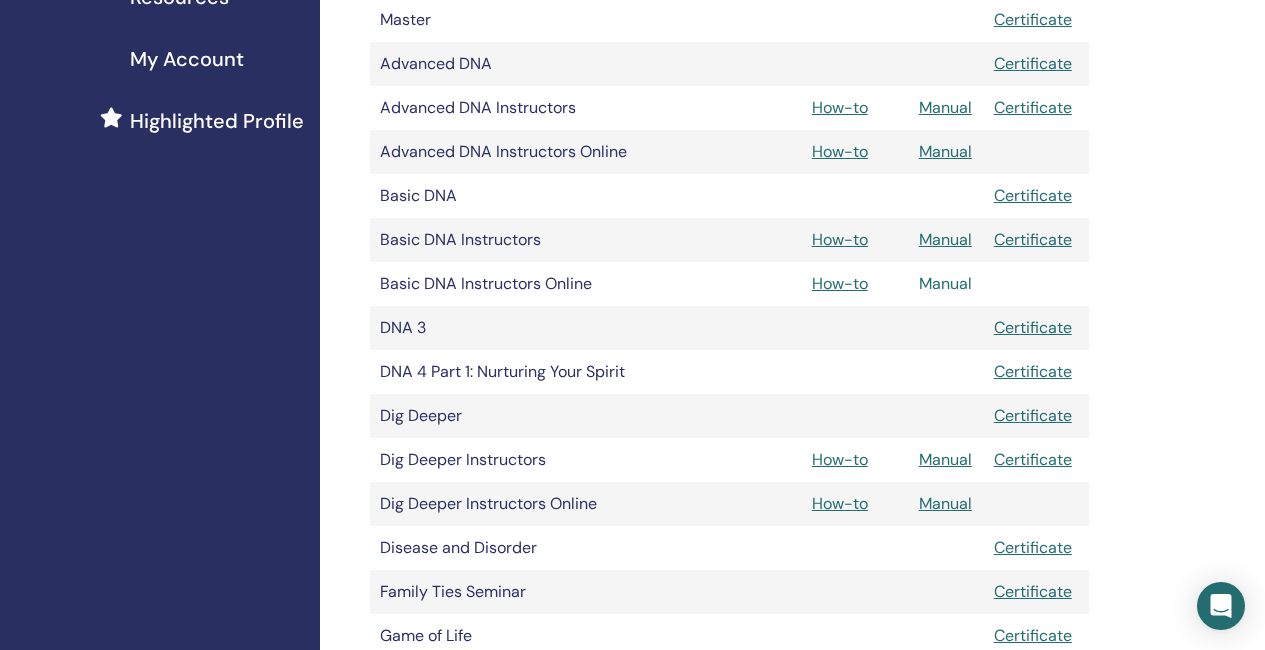 click on "Manual" at bounding box center [945, 283] 